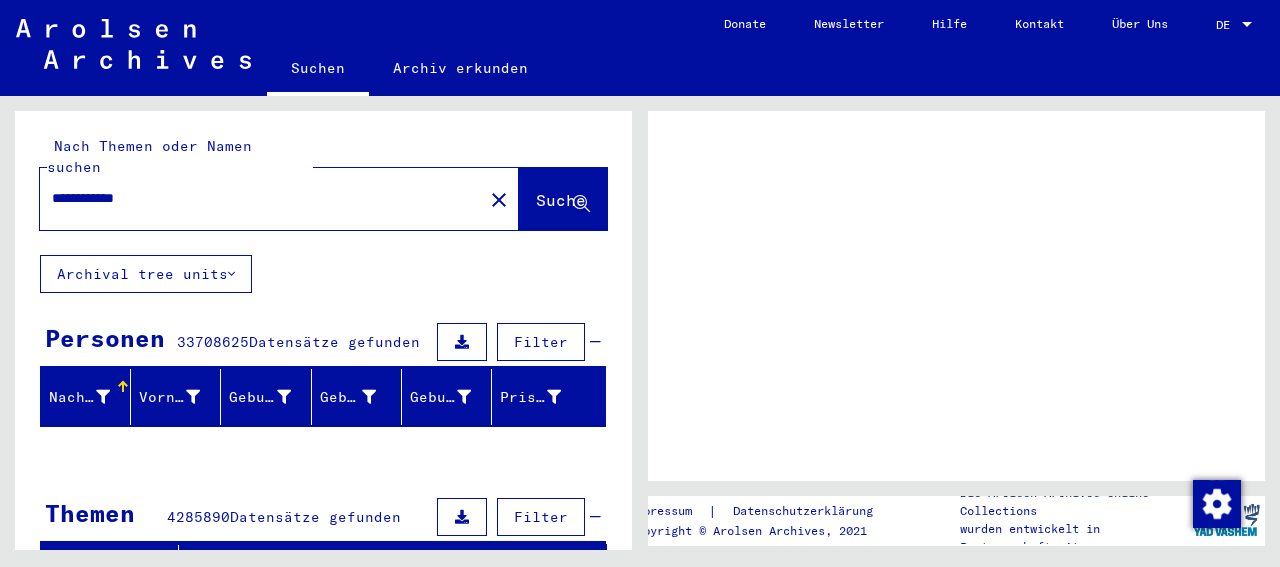 scroll, scrollTop: 0, scrollLeft: 0, axis: both 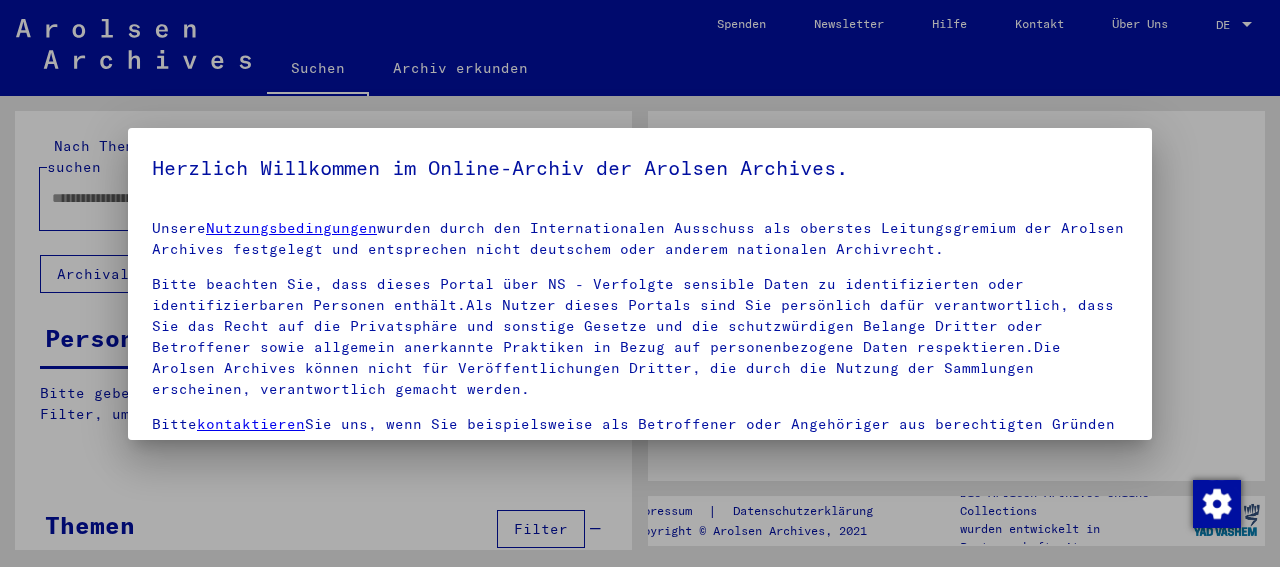 type on "**********" 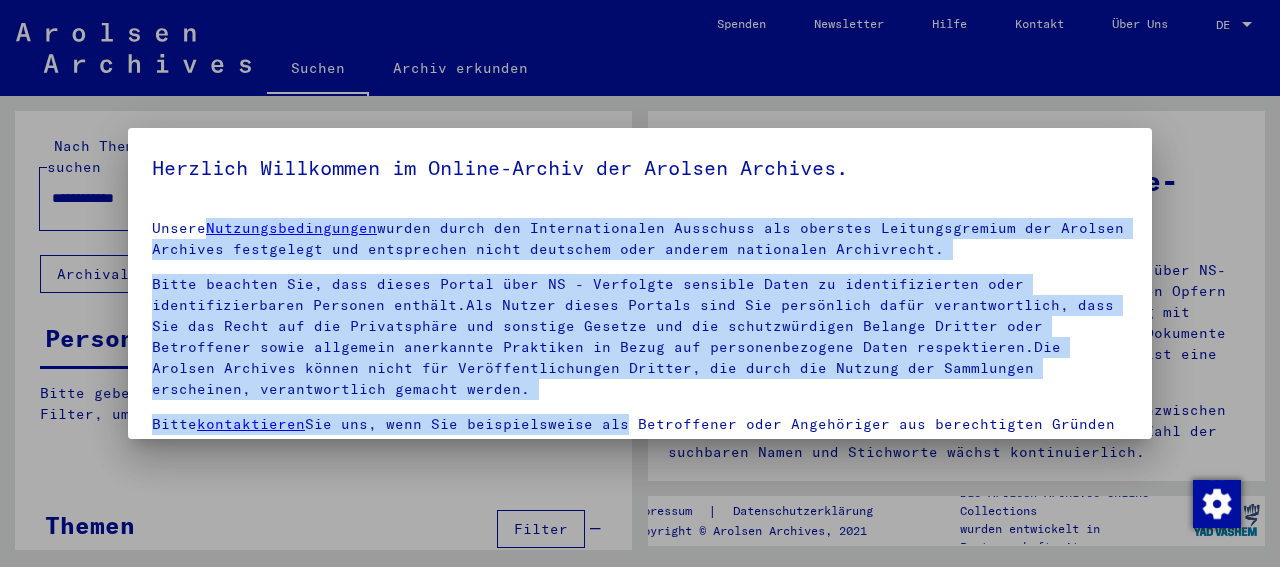 drag, startPoint x: 623, startPoint y: 331, endPoint x: 623, endPoint y: 425, distance: 94 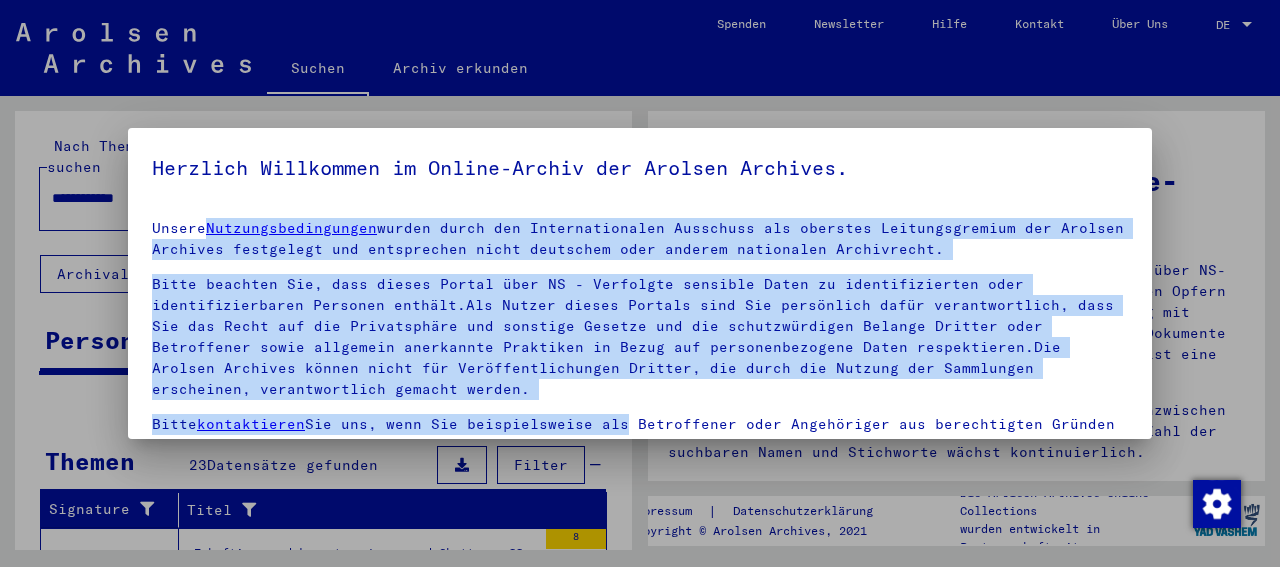 scroll, scrollTop: 176, scrollLeft: 0, axis: vertical 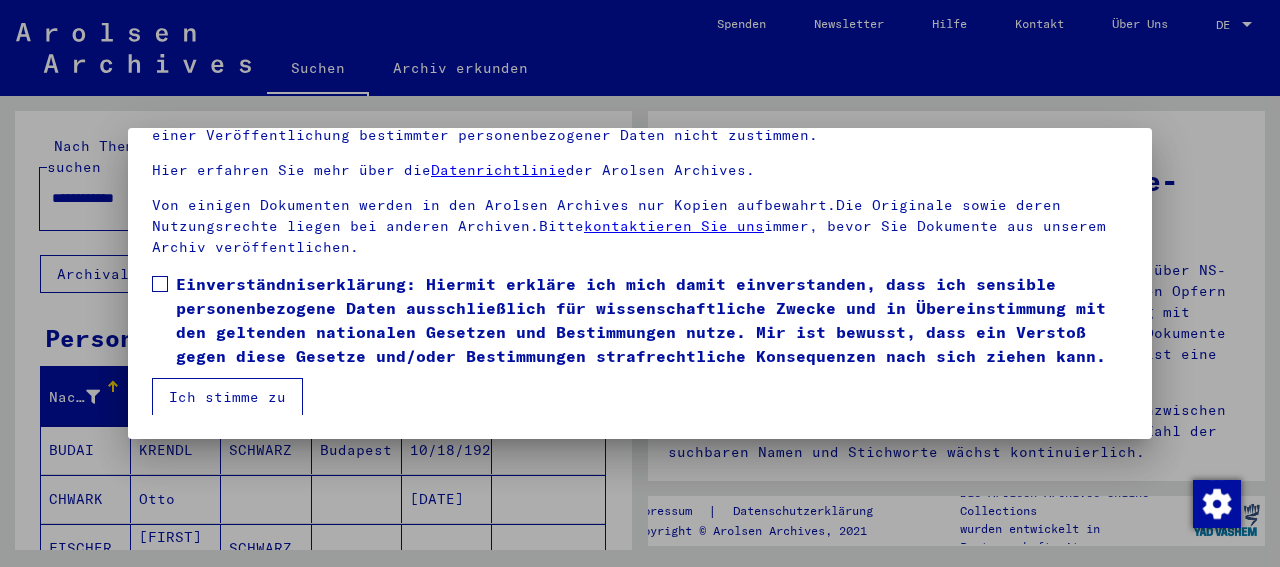 click at bounding box center [160, 284] 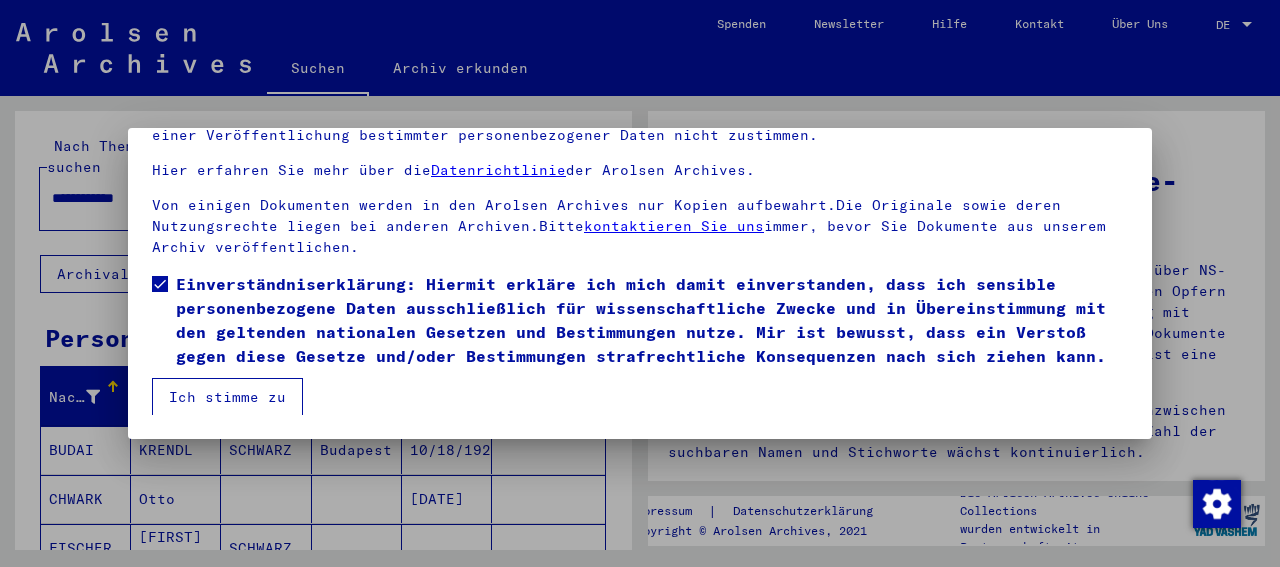click on "Ich stimme zu" at bounding box center [227, 397] 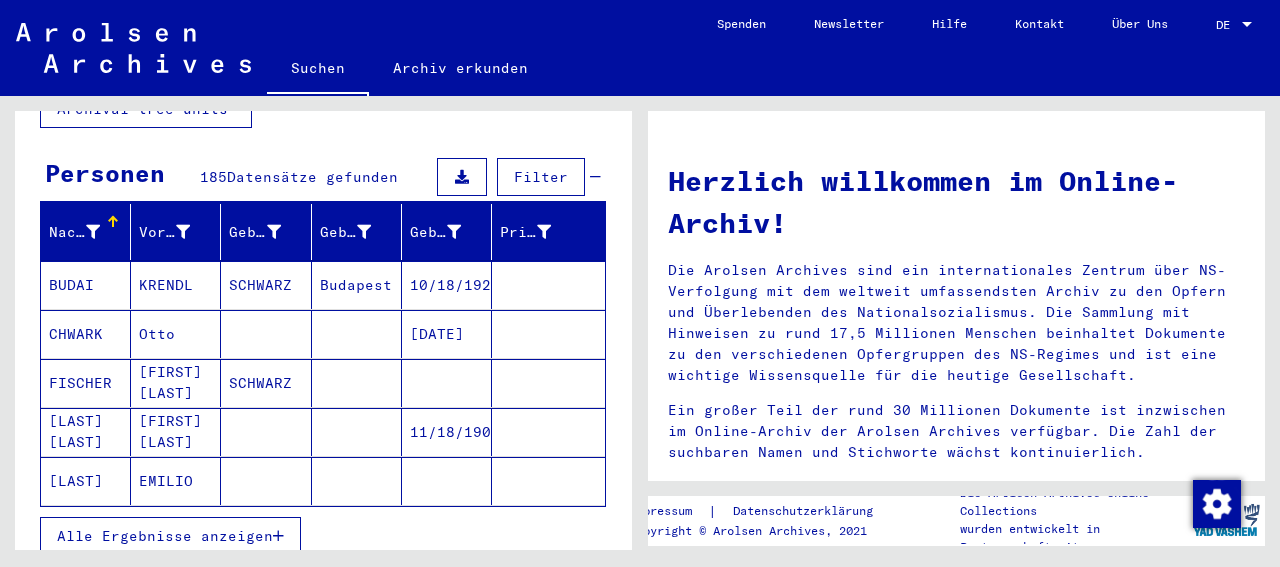 scroll, scrollTop: 170, scrollLeft: 0, axis: vertical 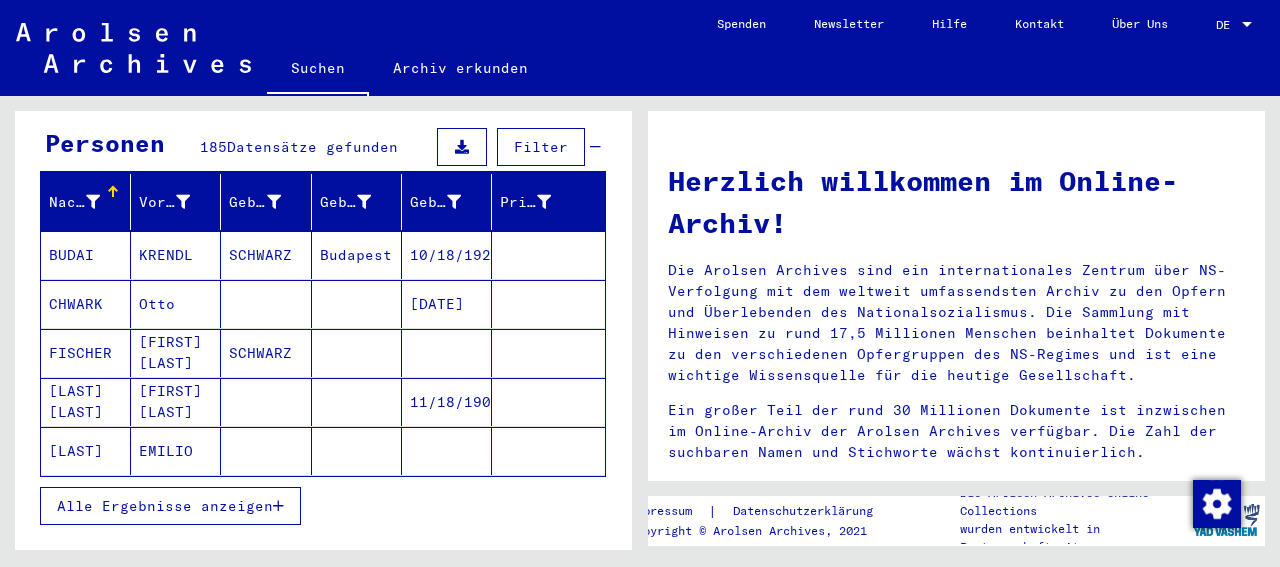 click on "Alle Ergebnisse anzeigen" at bounding box center [165, 506] 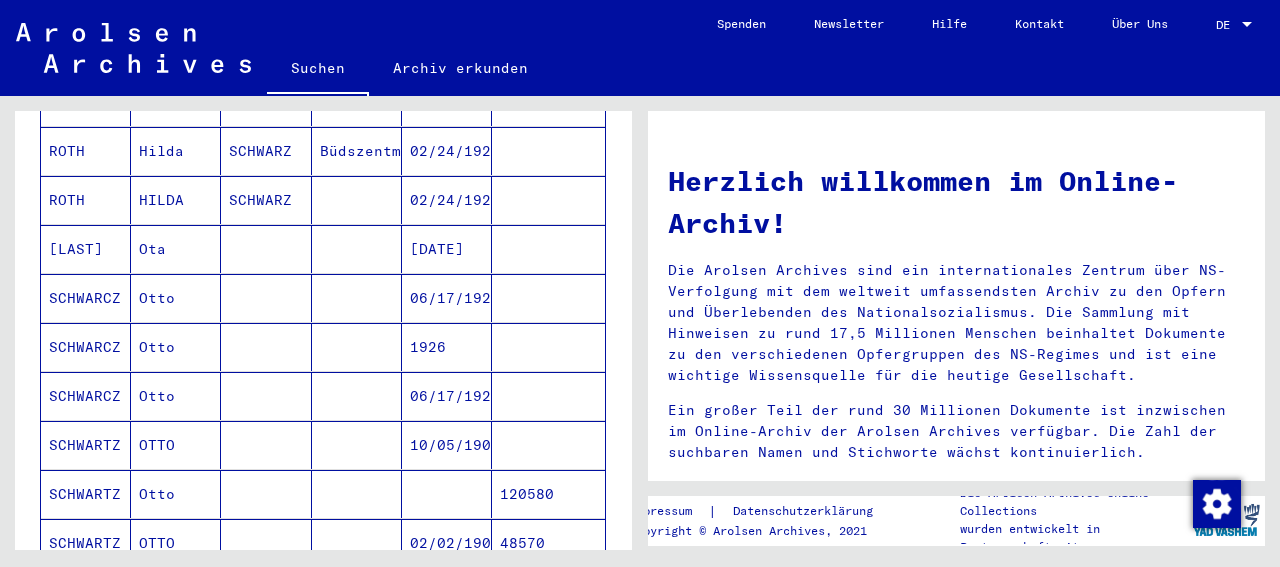 scroll, scrollTop: 591, scrollLeft: 0, axis: vertical 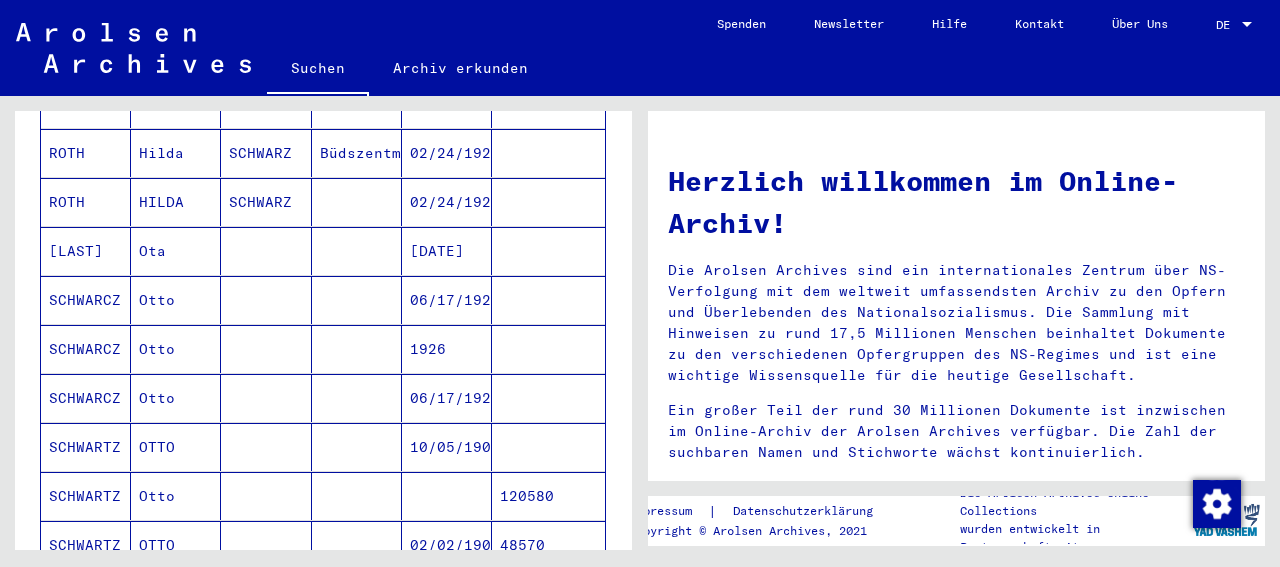 click on "SCHWARTZ" at bounding box center (86, 496) 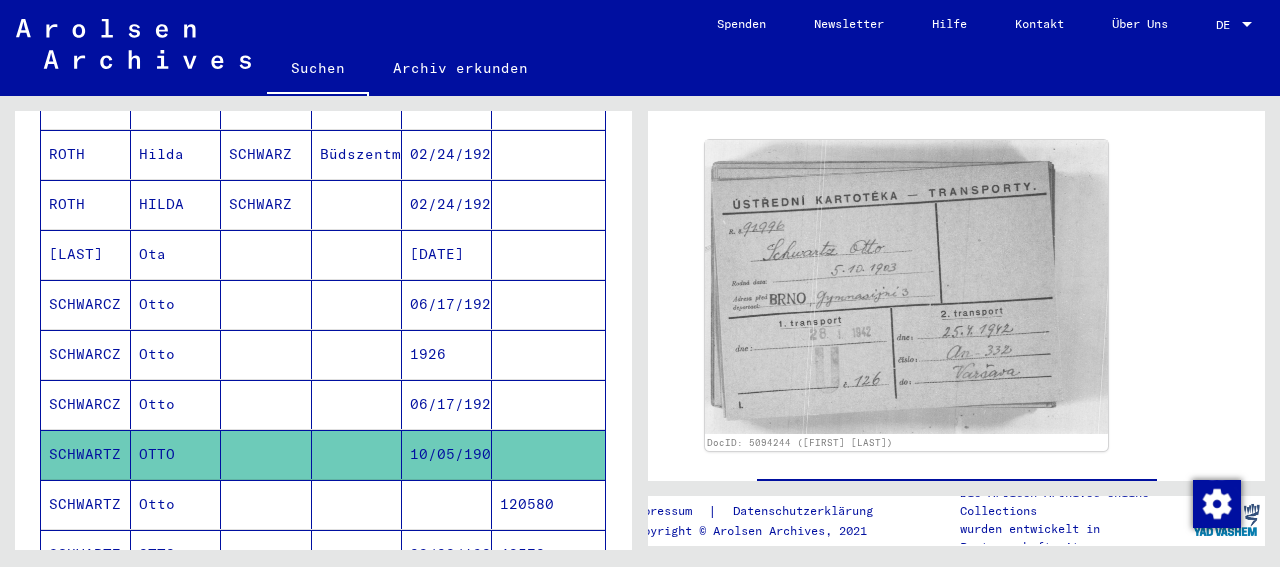 scroll, scrollTop: 267, scrollLeft: 0, axis: vertical 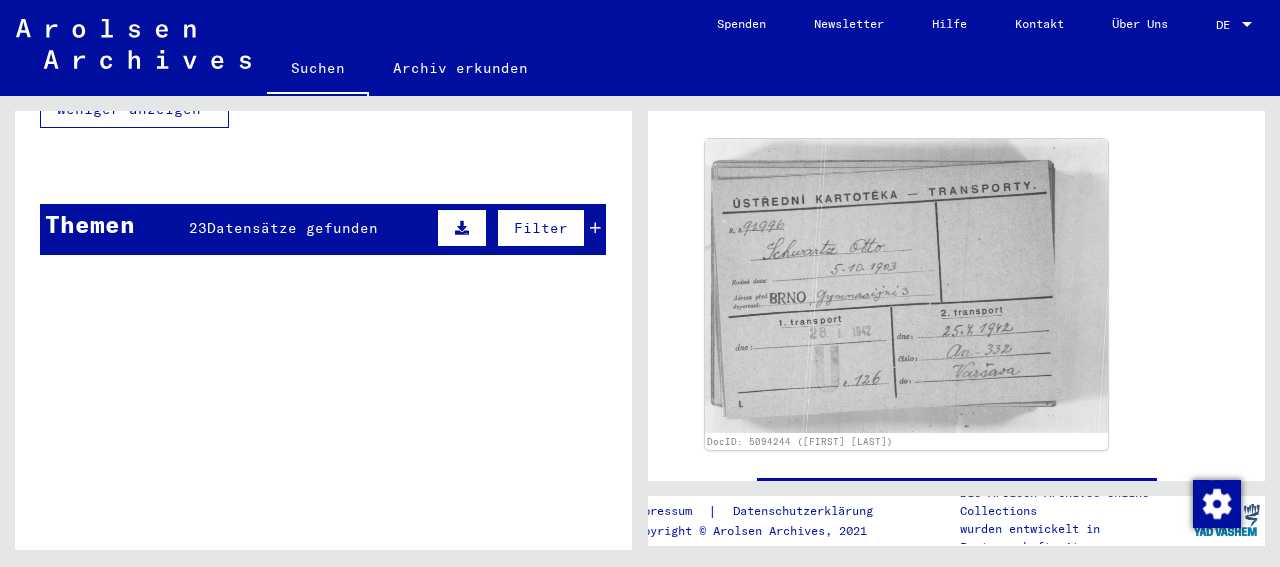 click on "Themen" at bounding box center [90, 224] 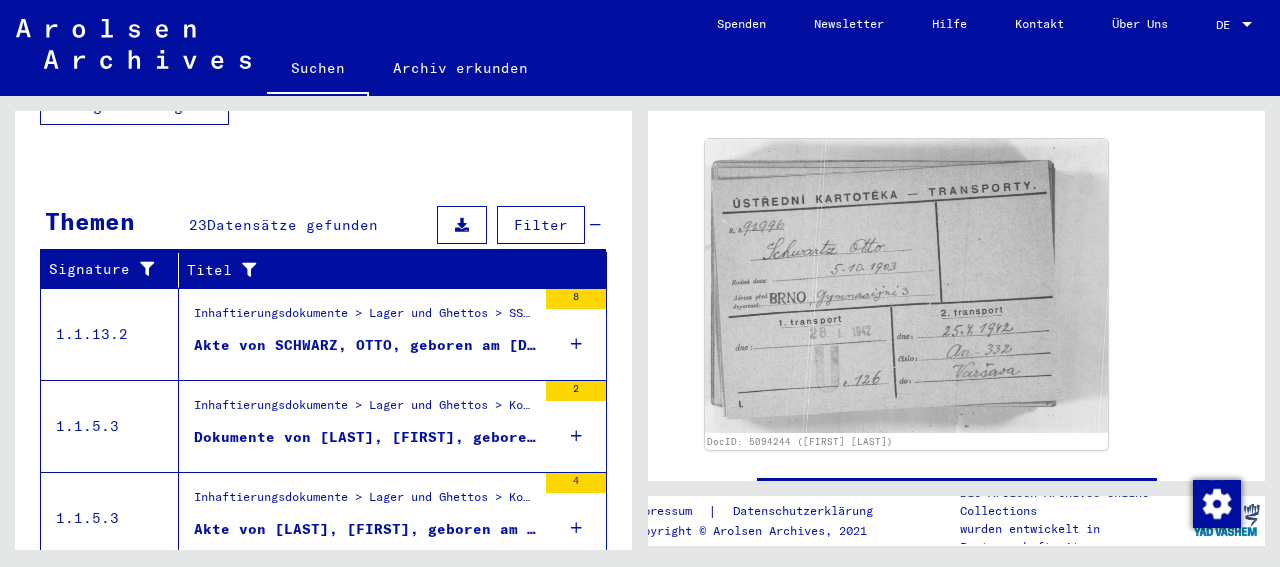 scroll, scrollTop: 1657, scrollLeft: 0, axis: vertical 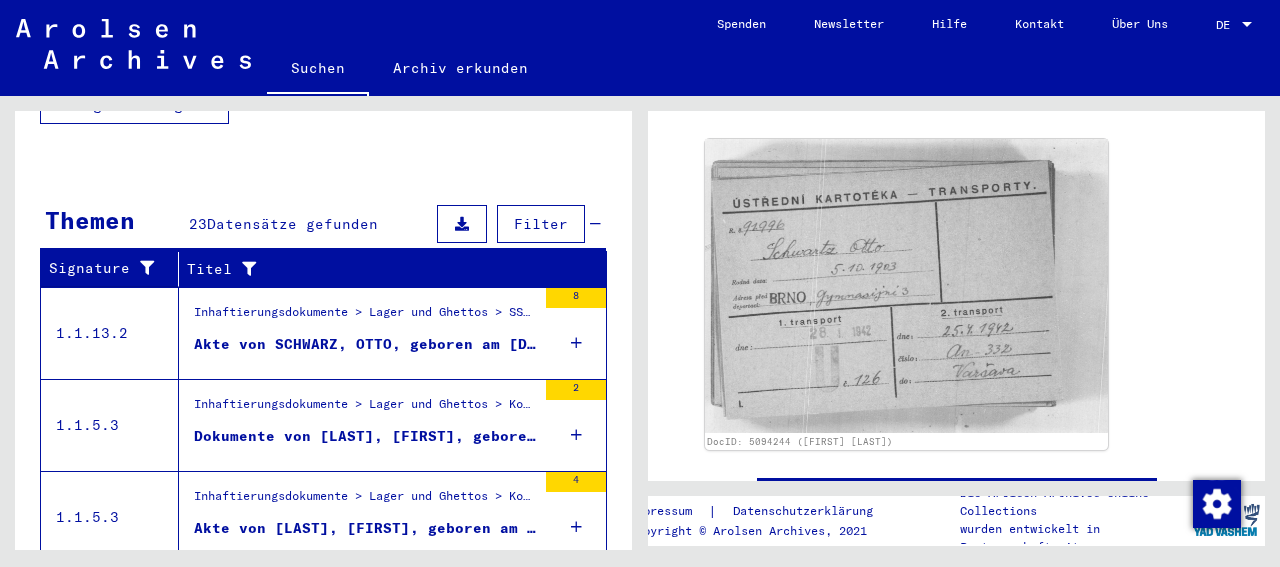 click on "Inhaftierungsdokumente > Lager und Ghettos > SS-Sonderlager Hinzert > Individuelle Unterlagen Hinzert > Individuelle Häftlingsunterlagen - KL Hinzert > Akten mit Namen ab PEREK Akte von SCHWARZ, OTTO, geboren am [DATE], geboren in JAEGERSBURG" at bounding box center [365, 333] 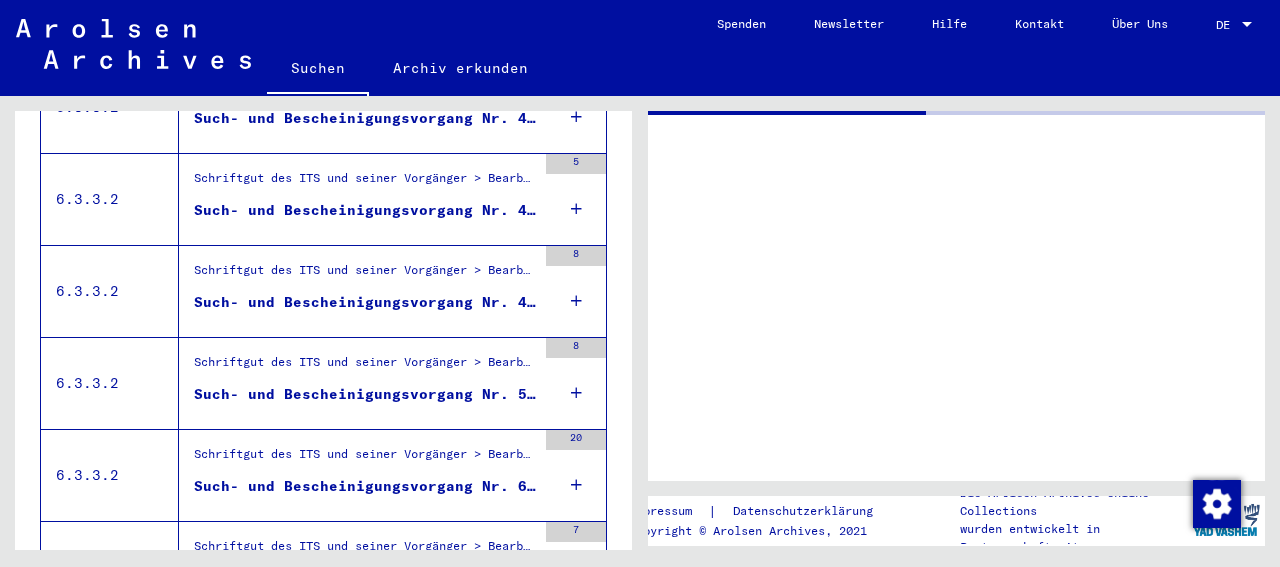scroll, scrollTop: 0, scrollLeft: 0, axis: both 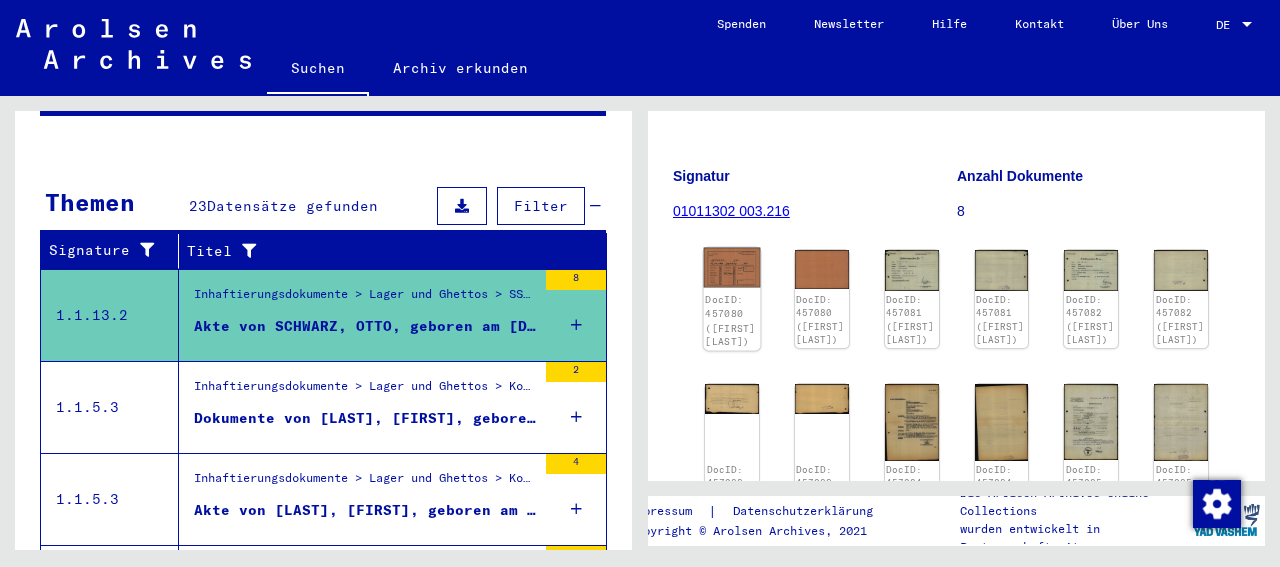 click on "DocID: 457080 ([FIRST] [LAST])" 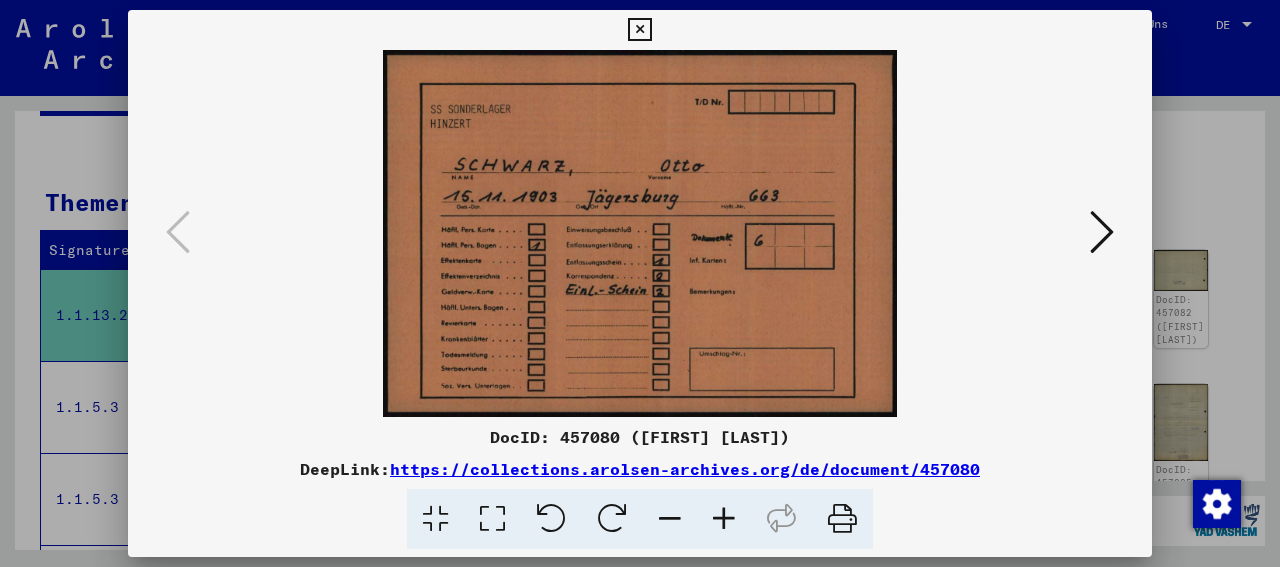 click at bounding box center (1102, 232) 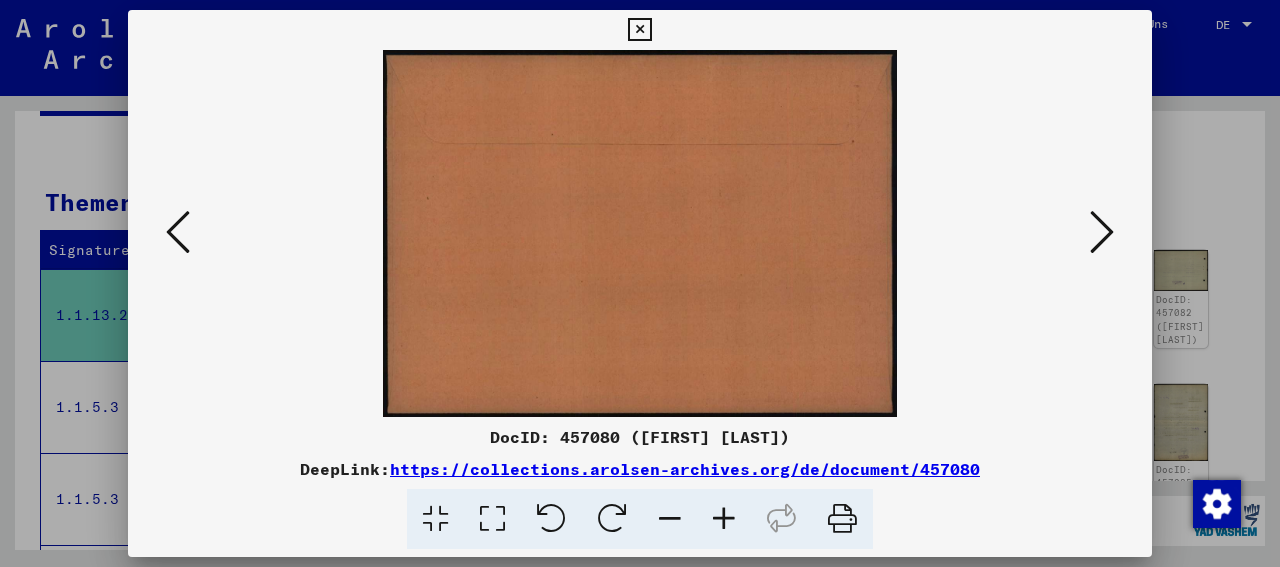 click at bounding box center [1102, 232] 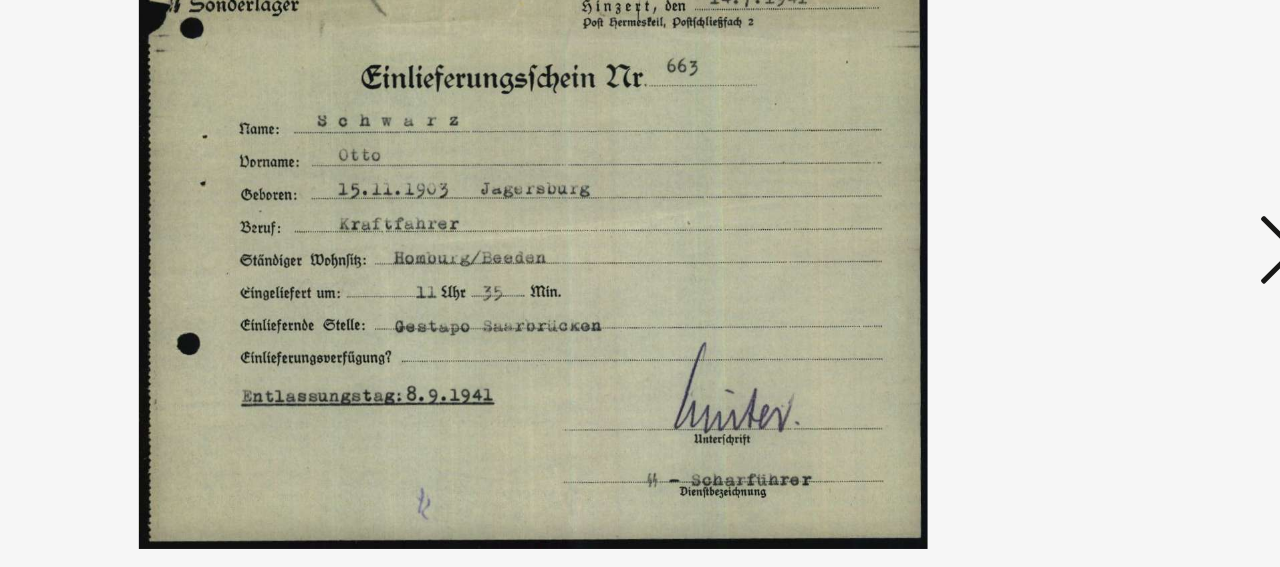 click at bounding box center (1102, 232) 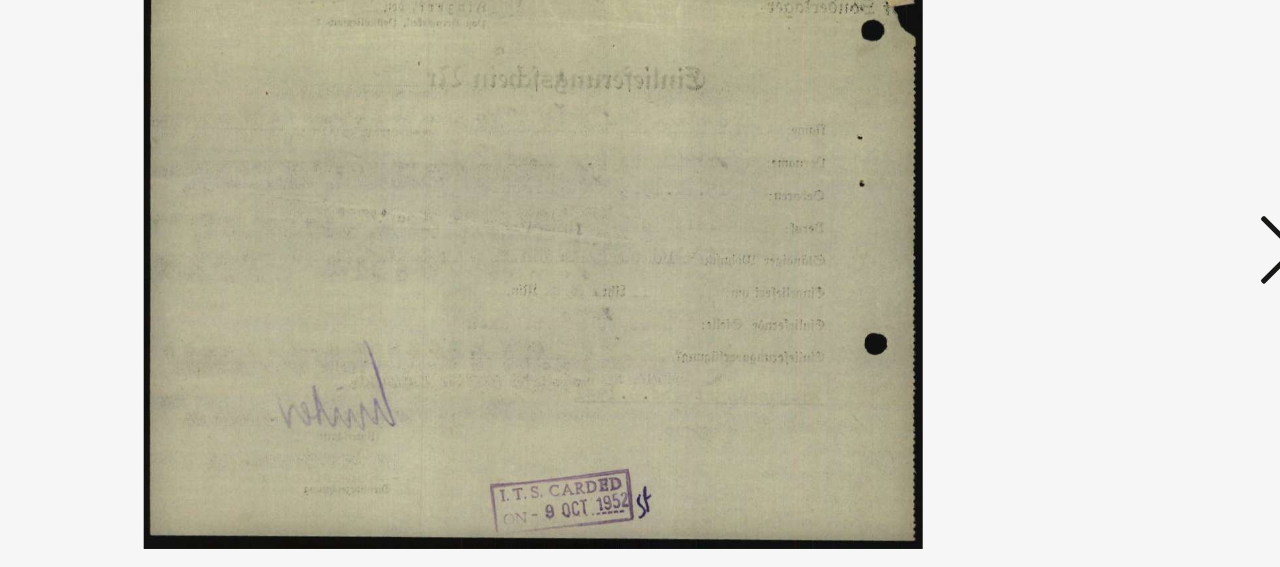 click at bounding box center (1102, 232) 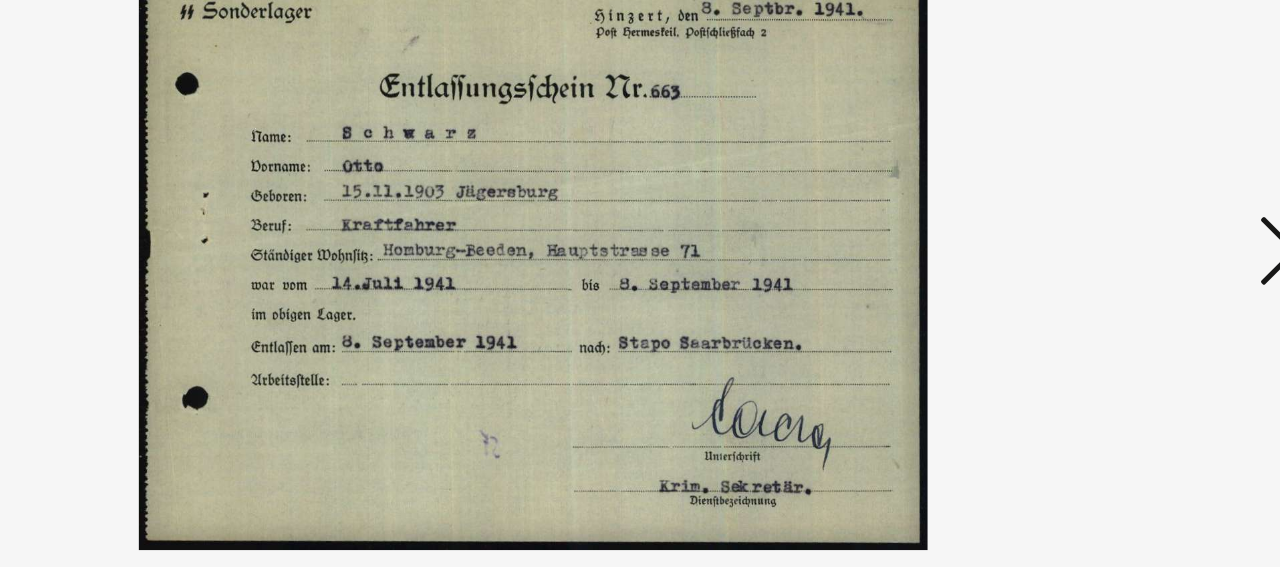 click at bounding box center [1102, 232] 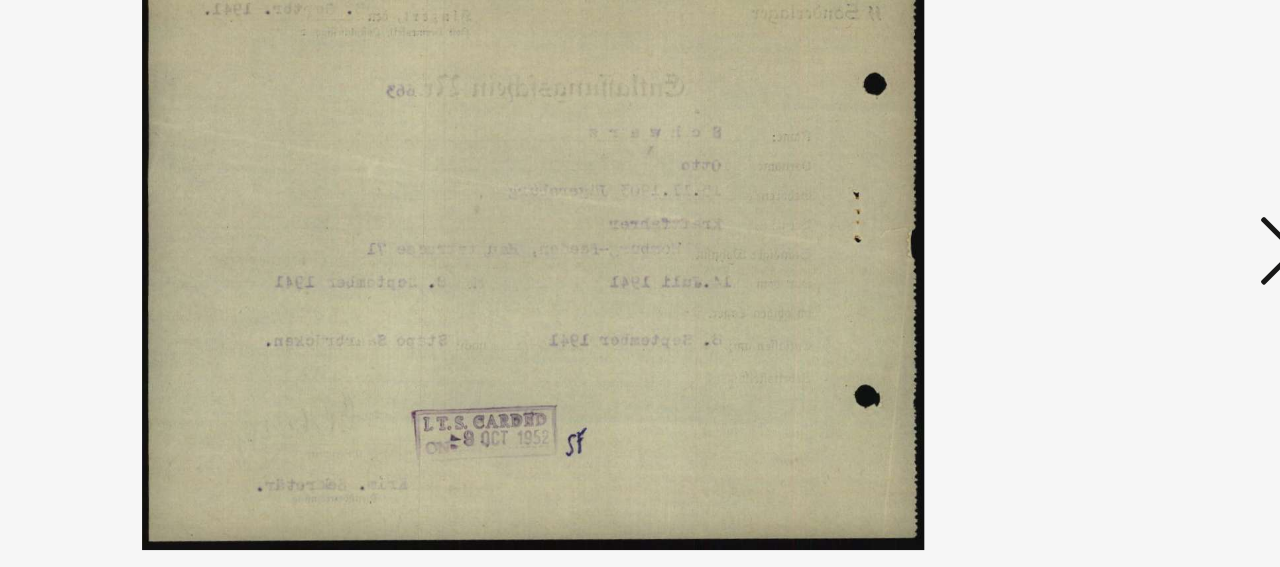 click at bounding box center (1102, 232) 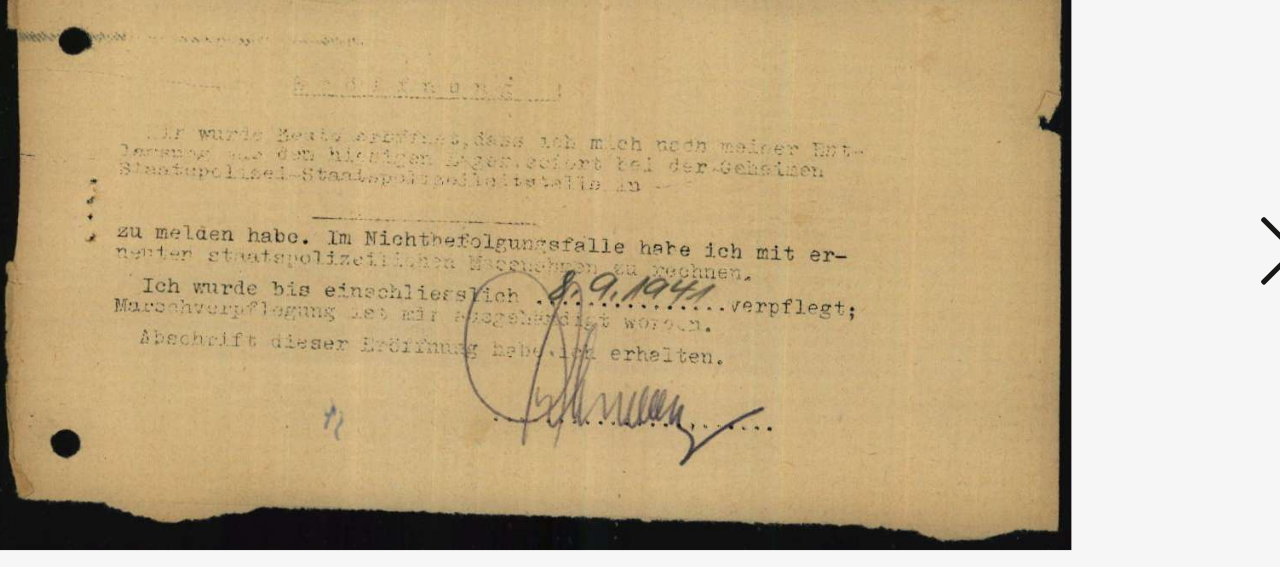 click at bounding box center (1102, 232) 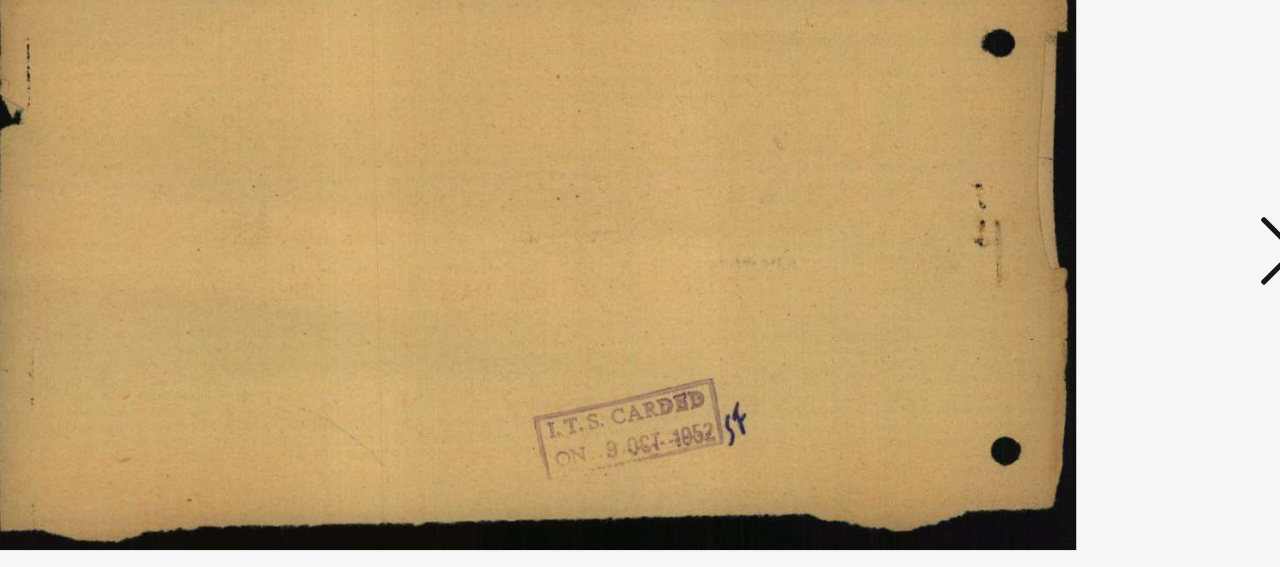 click at bounding box center [1102, 232] 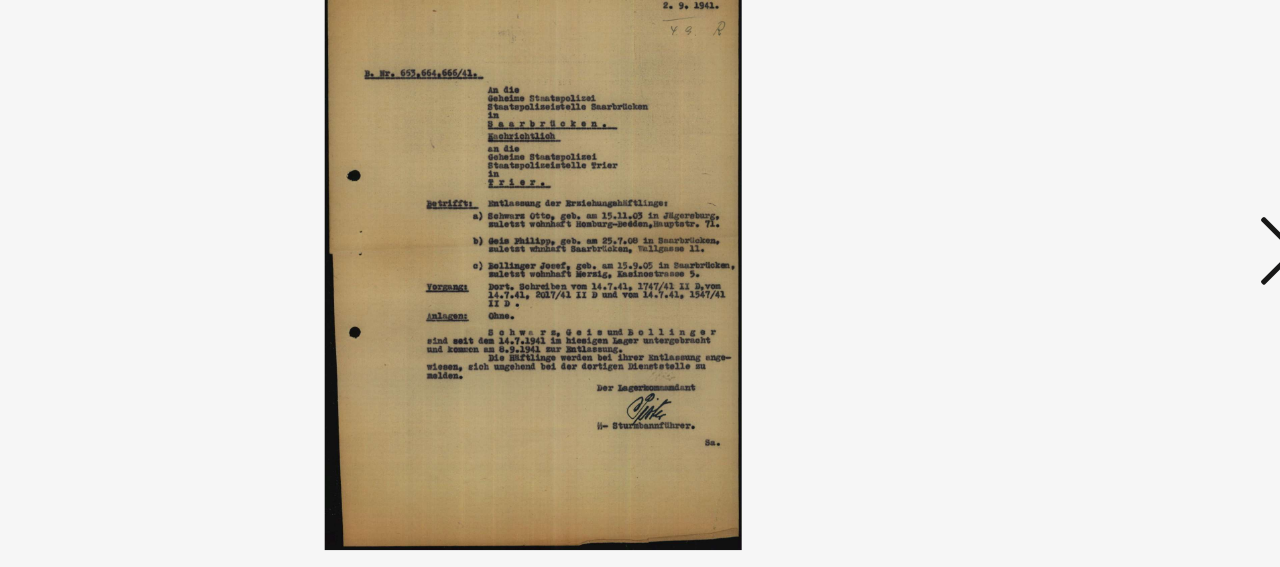 click at bounding box center (1102, 232) 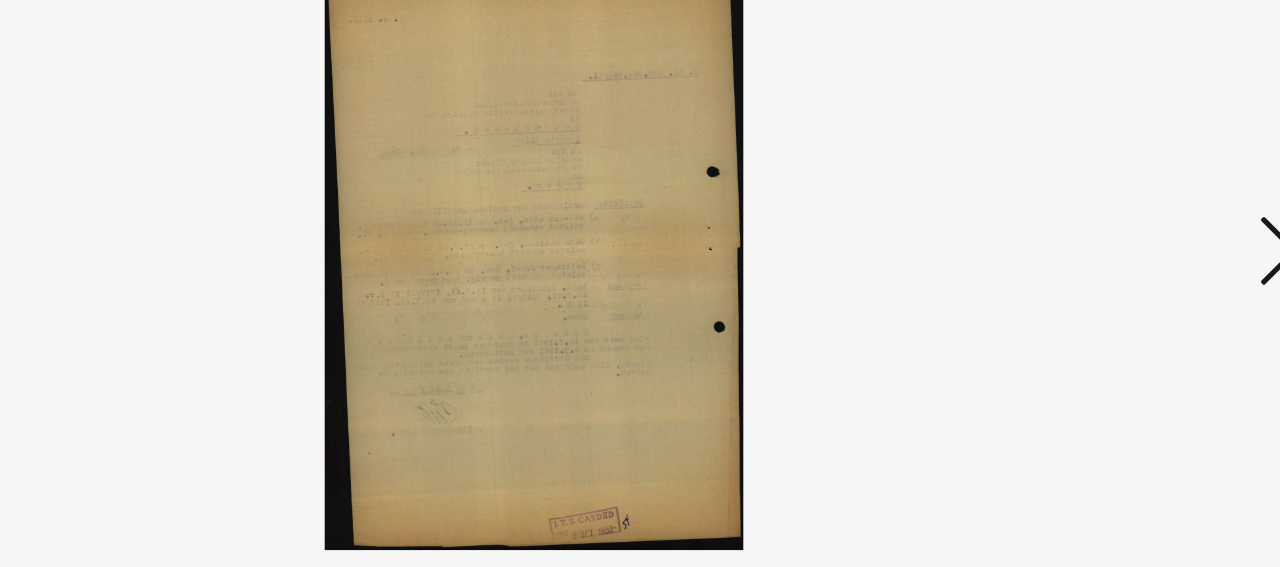 click at bounding box center (1102, 232) 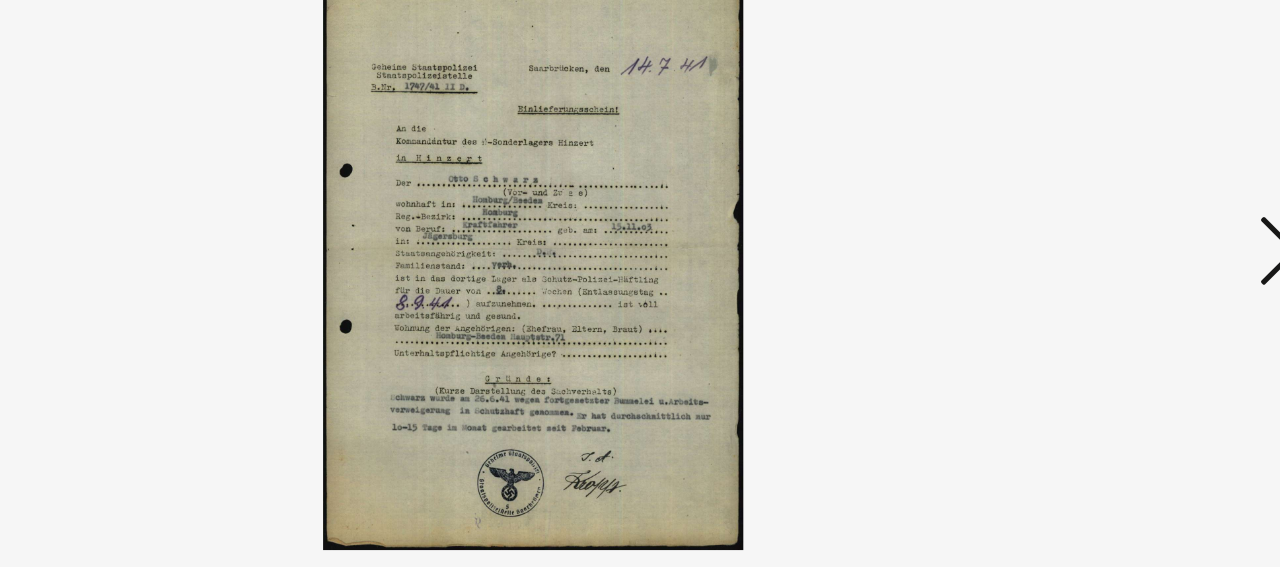 click at bounding box center (1102, 232) 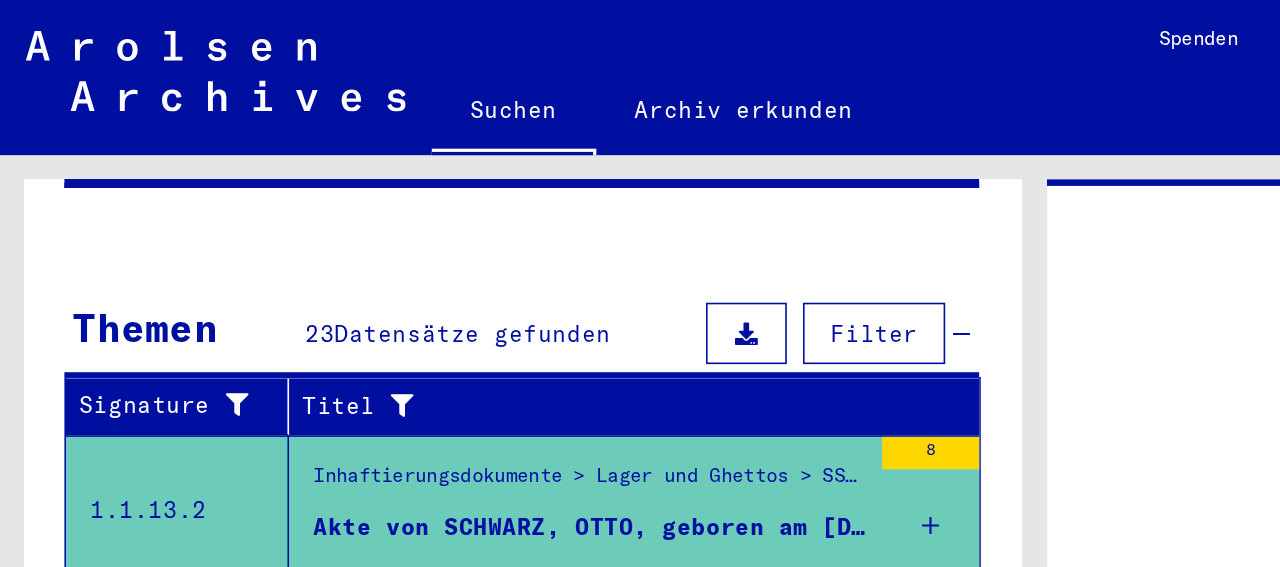 scroll, scrollTop: 0, scrollLeft: 0, axis: both 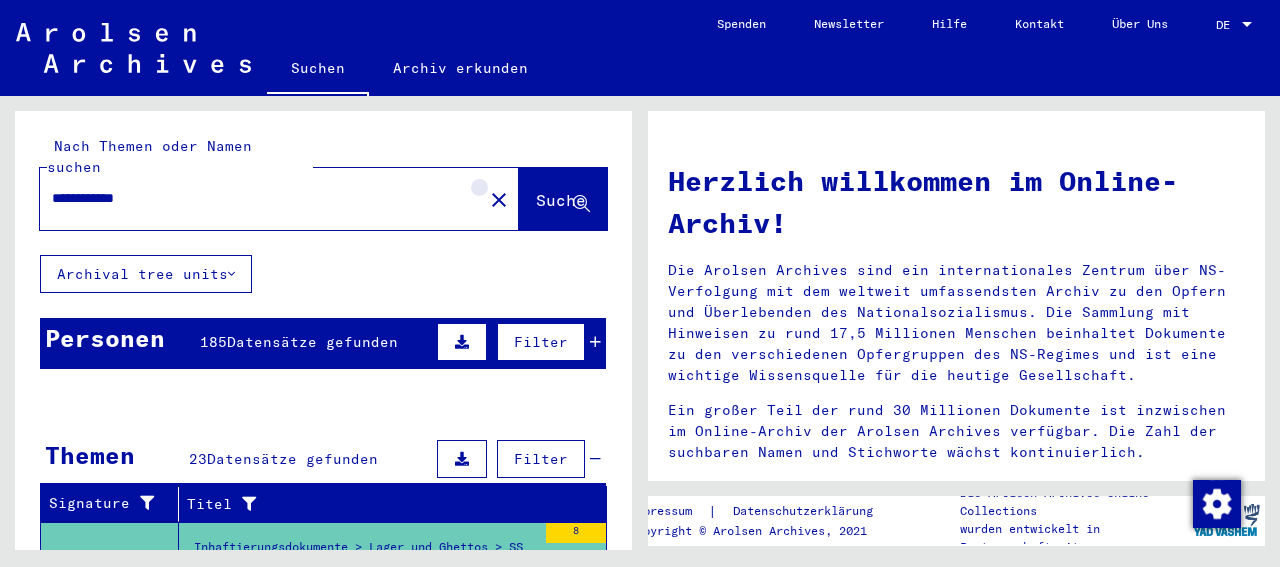 click on "close" 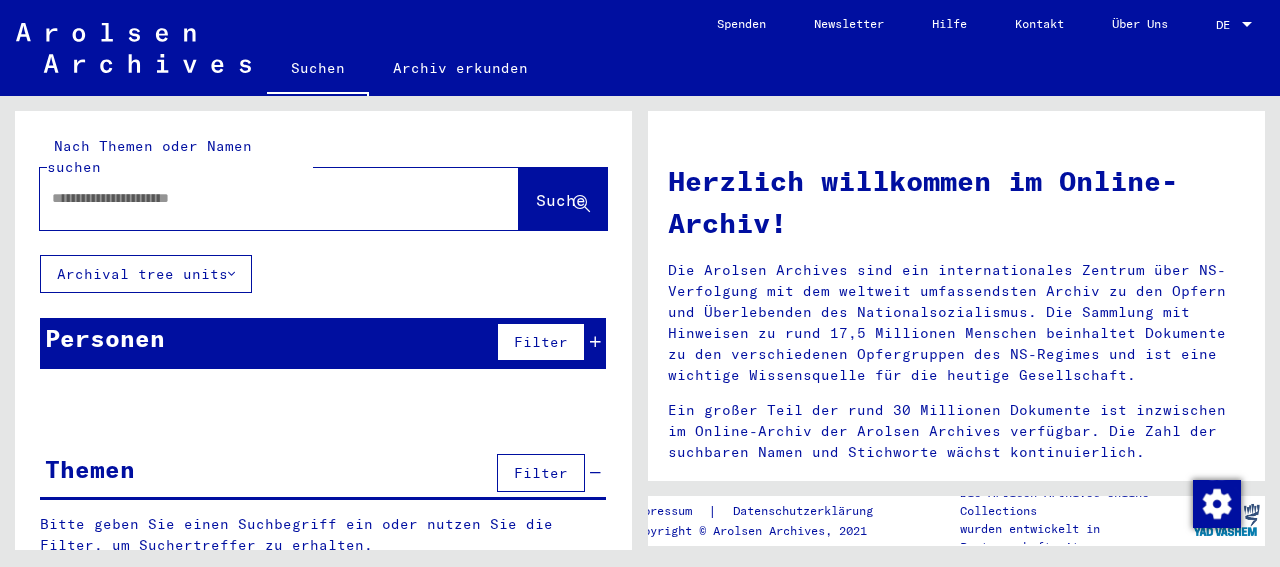 scroll, scrollTop: 17, scrollLeft: 0, axis: vertical 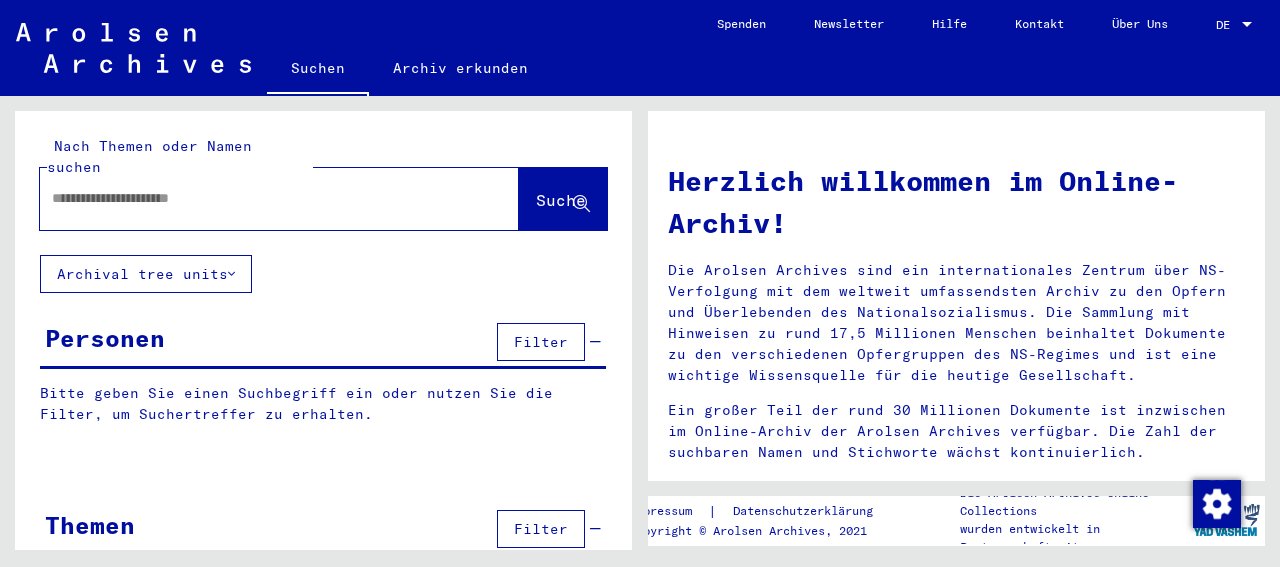 click at bounding box center [595, 342] 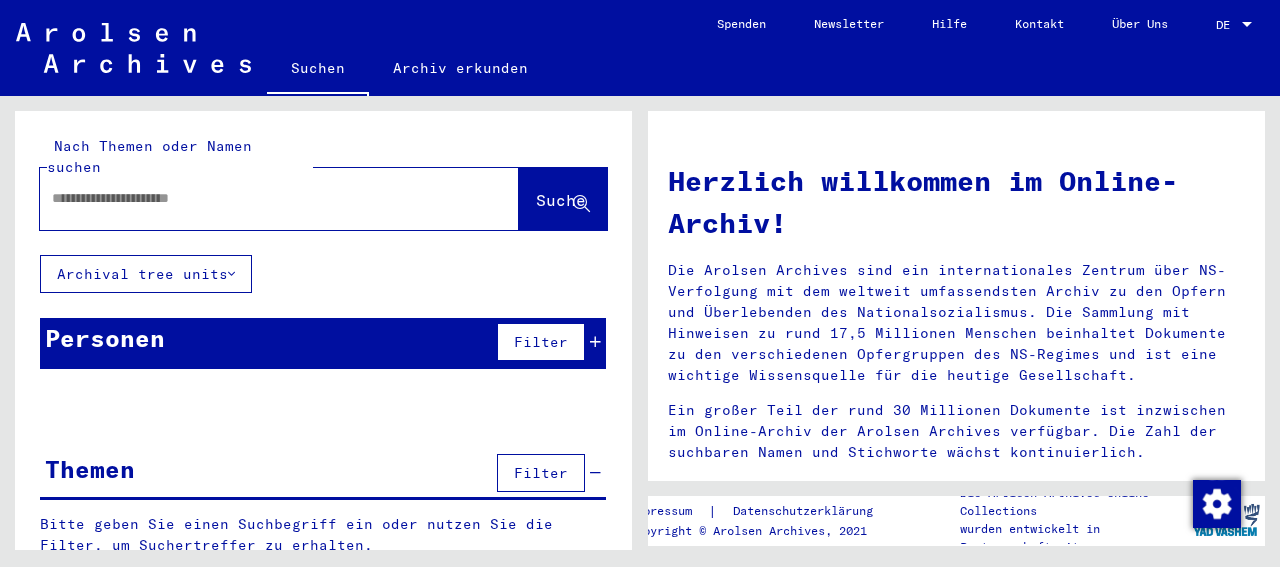 click at bounding box center [595, 473] 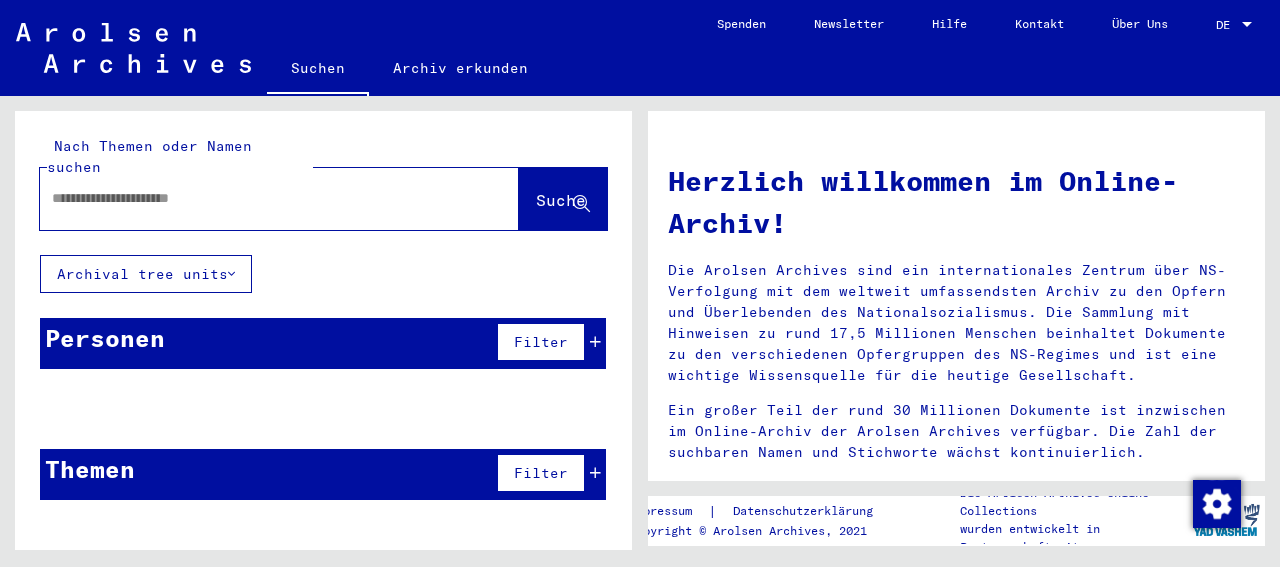 scroll, scrollTop: 1, scrollLeft: 0, axis: vertical 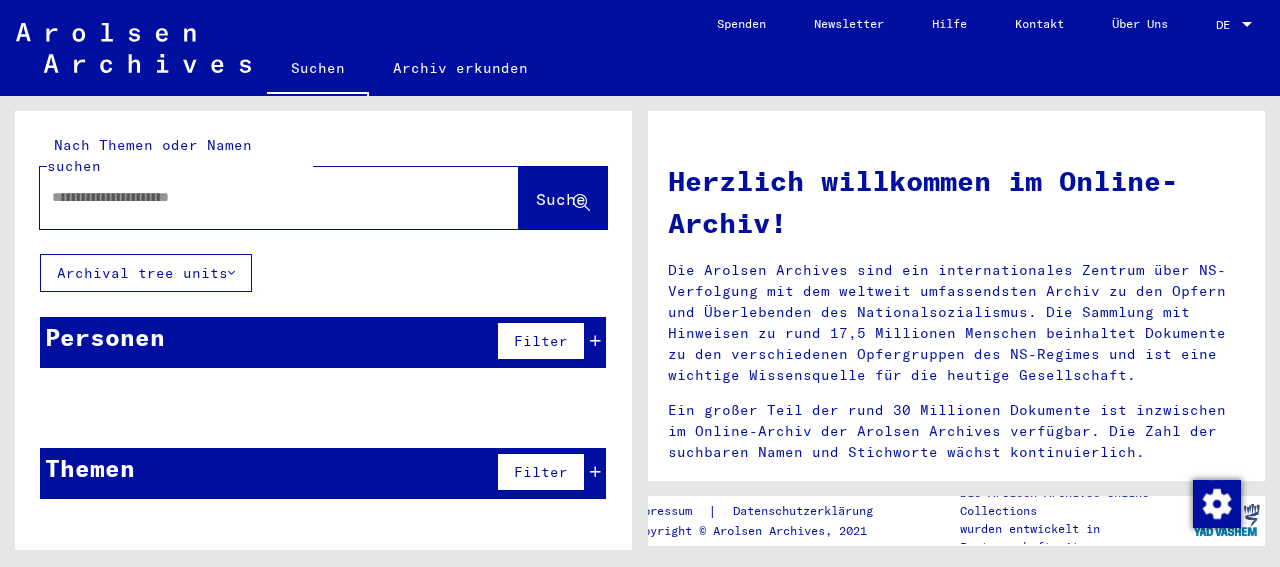 click on "Archival tree units" 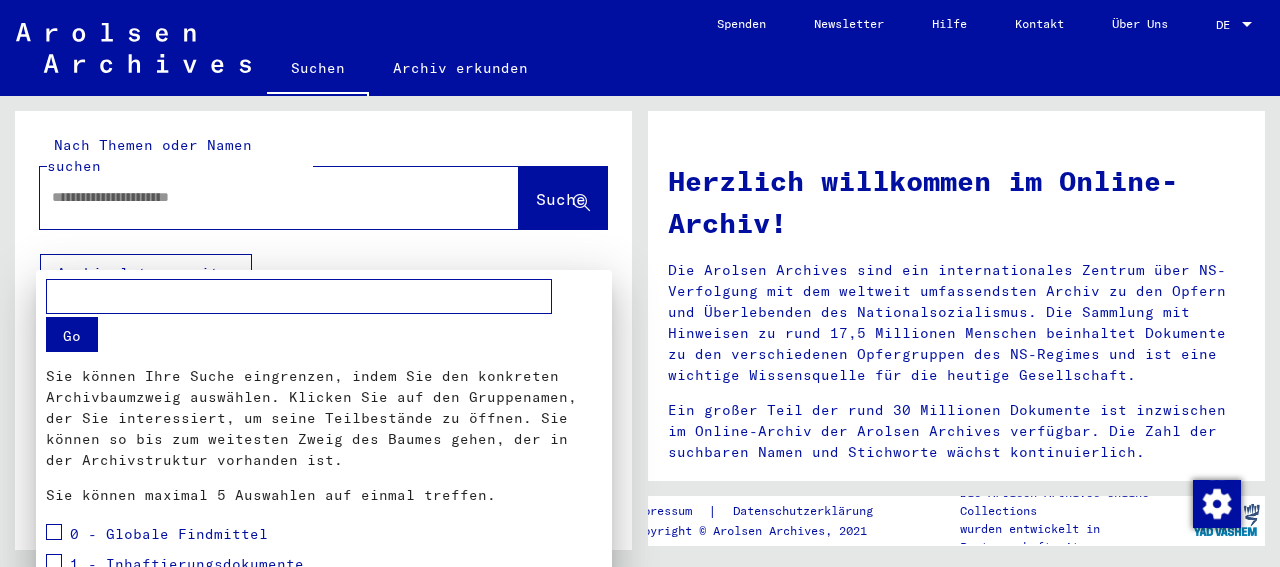 click at bounding box center (640, 283) 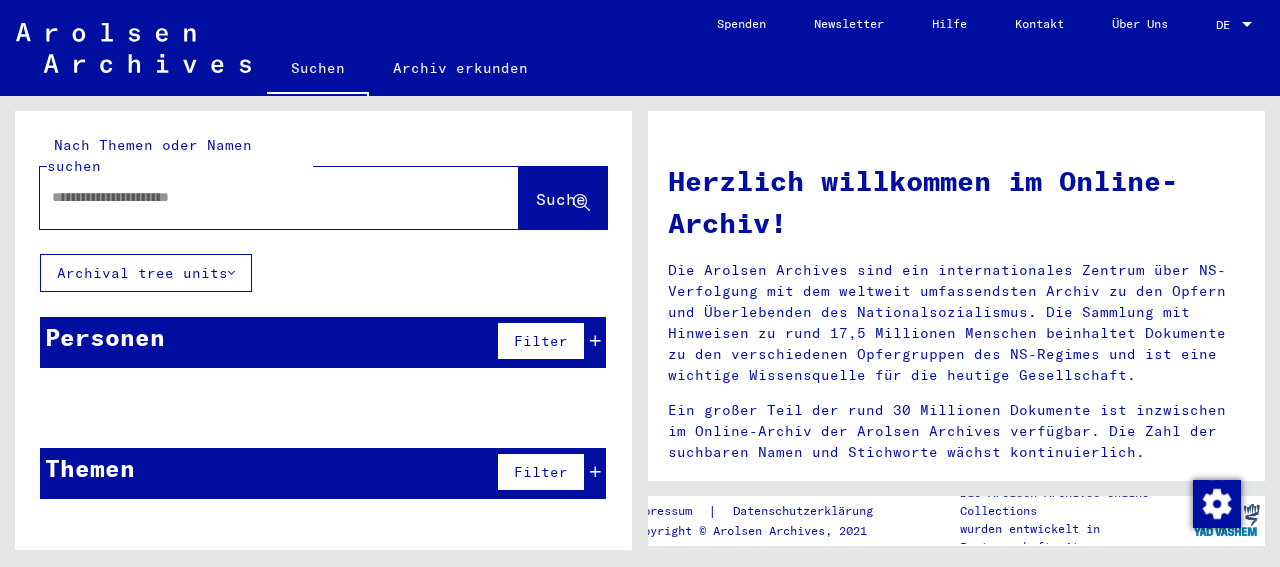 click at bounding box center (595, 472) 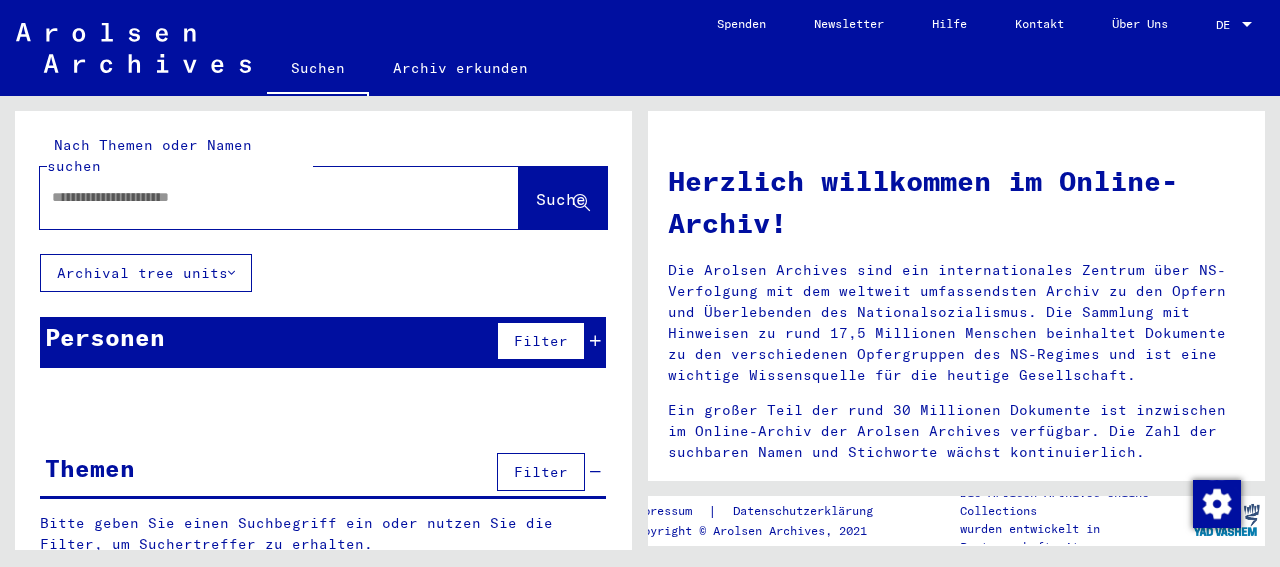 scroll, scrollTop: 17, scrollLeft: 0, axis: vertical 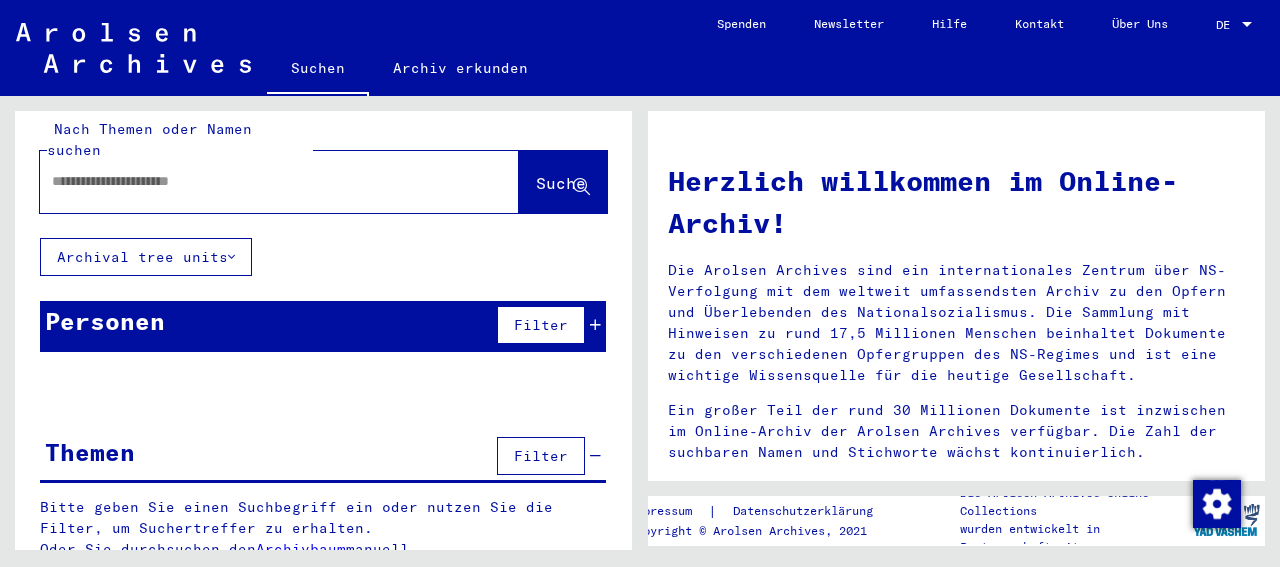 click on "Themen  Filter" at bounding box center (323, 457) 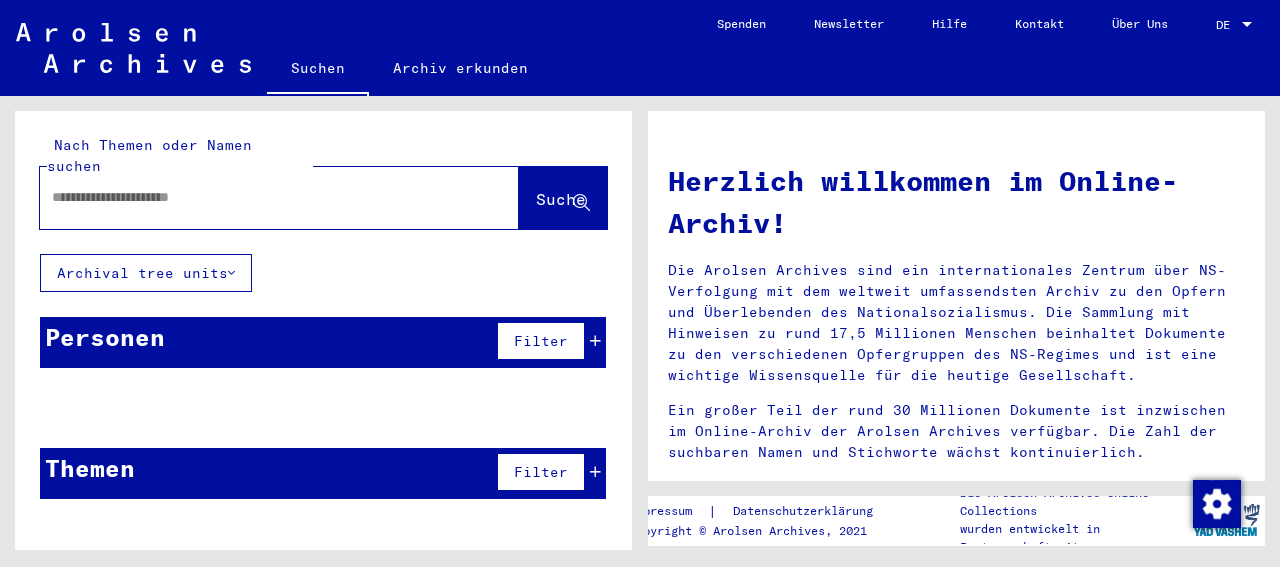 scroll, scrollTop: 0, scrollLeft: 0, axis: both 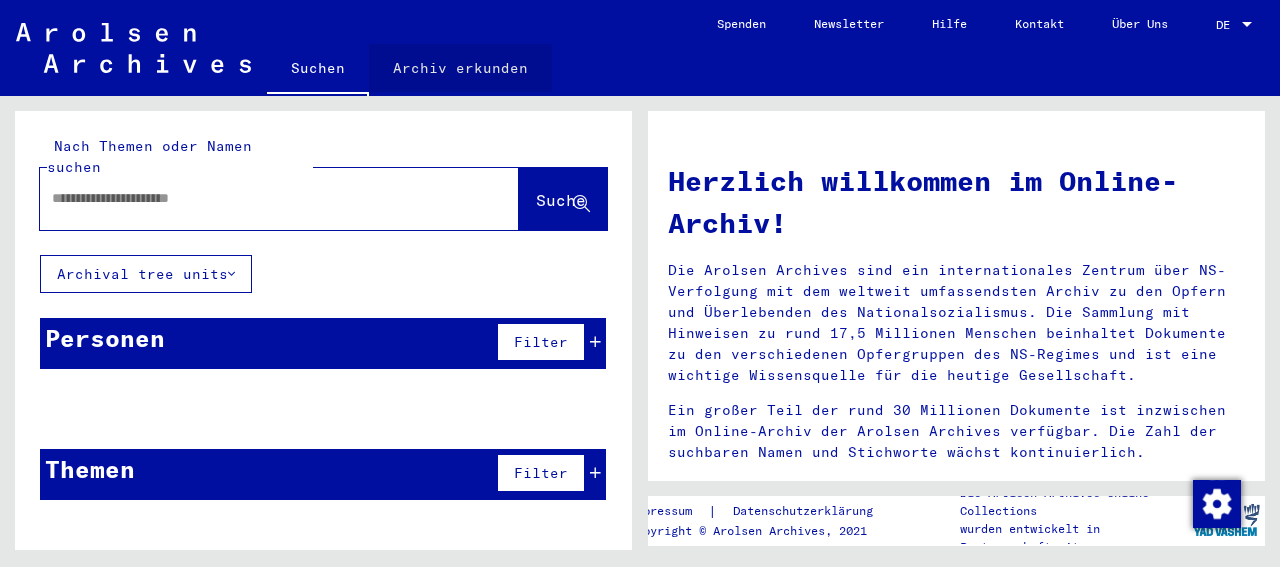 click on "Archiv erkunden" 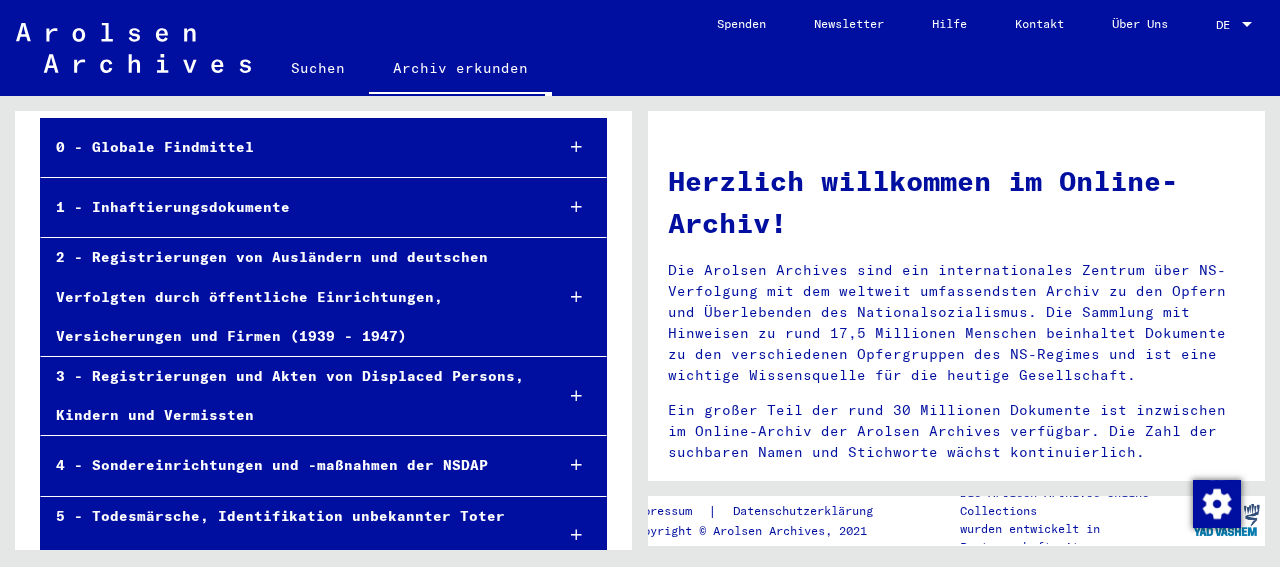 scroll, scrollTop: 89, scrollLeft: 0, axis: vertical 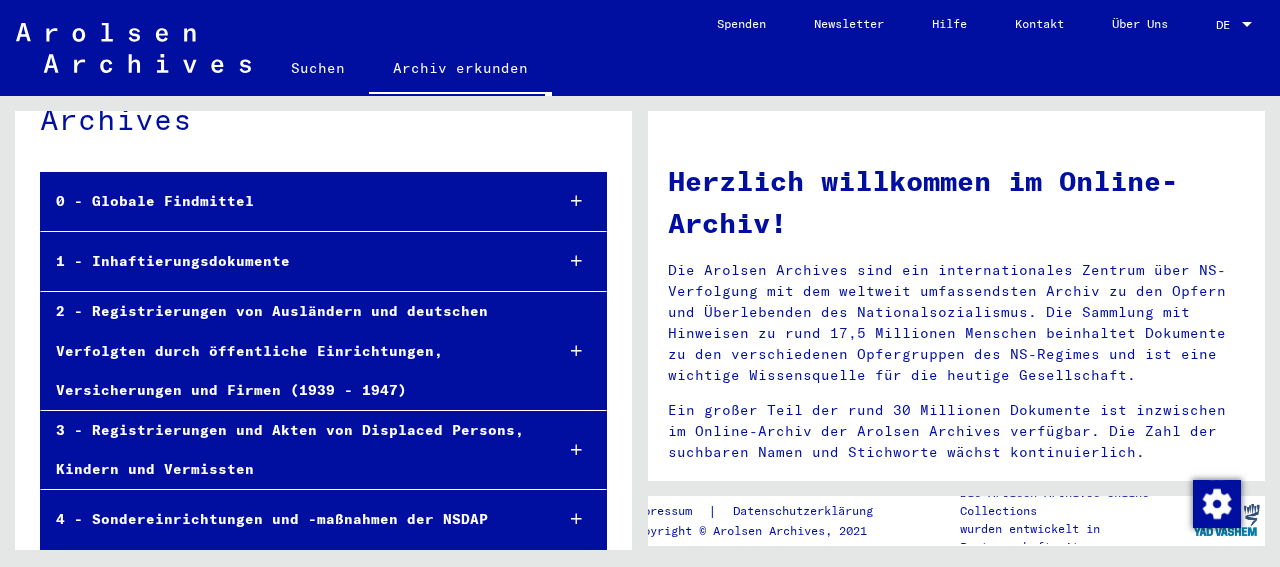 click at bounding box center (576, 201) 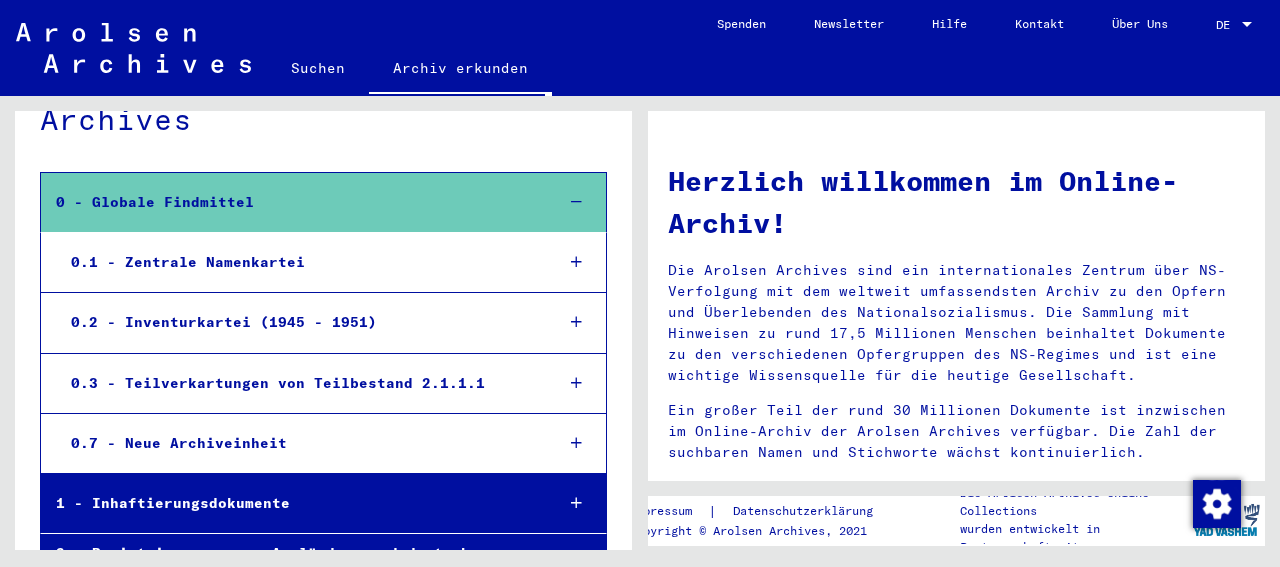 click at bounding box center (576, 202) 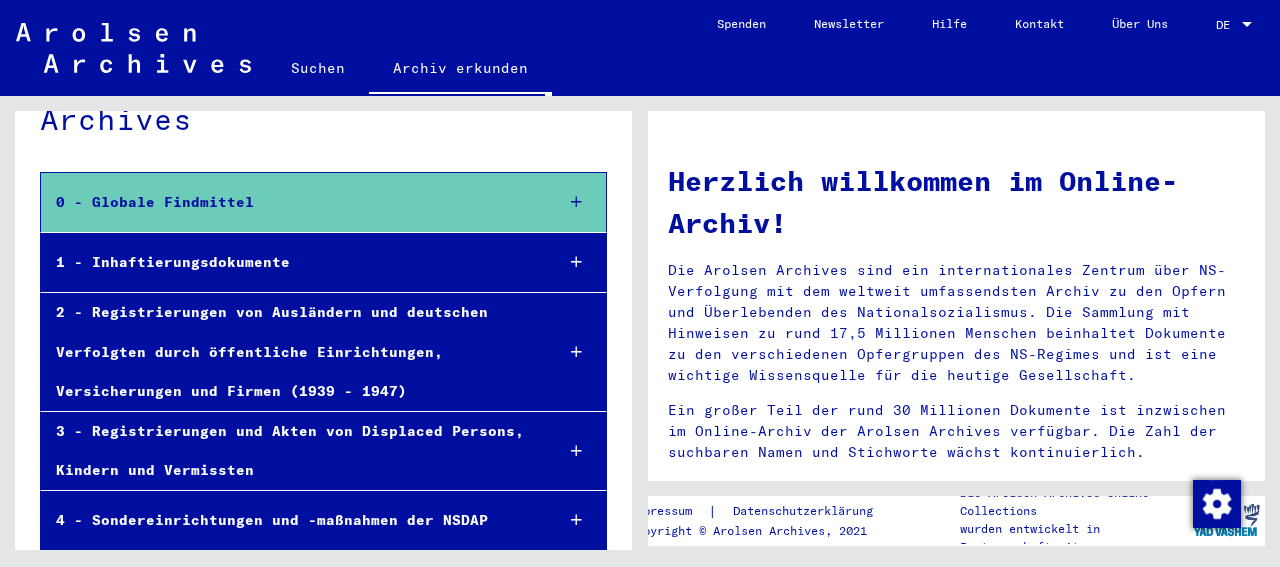 click at bounding box center [576, 262] 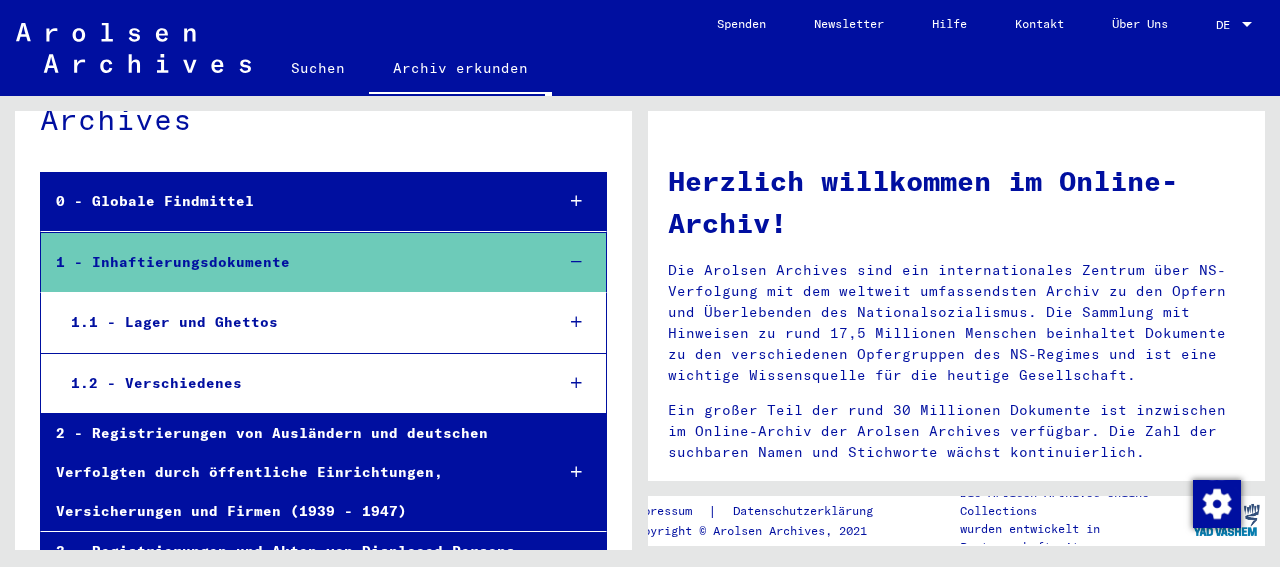 click at bounding box center (576, 322) 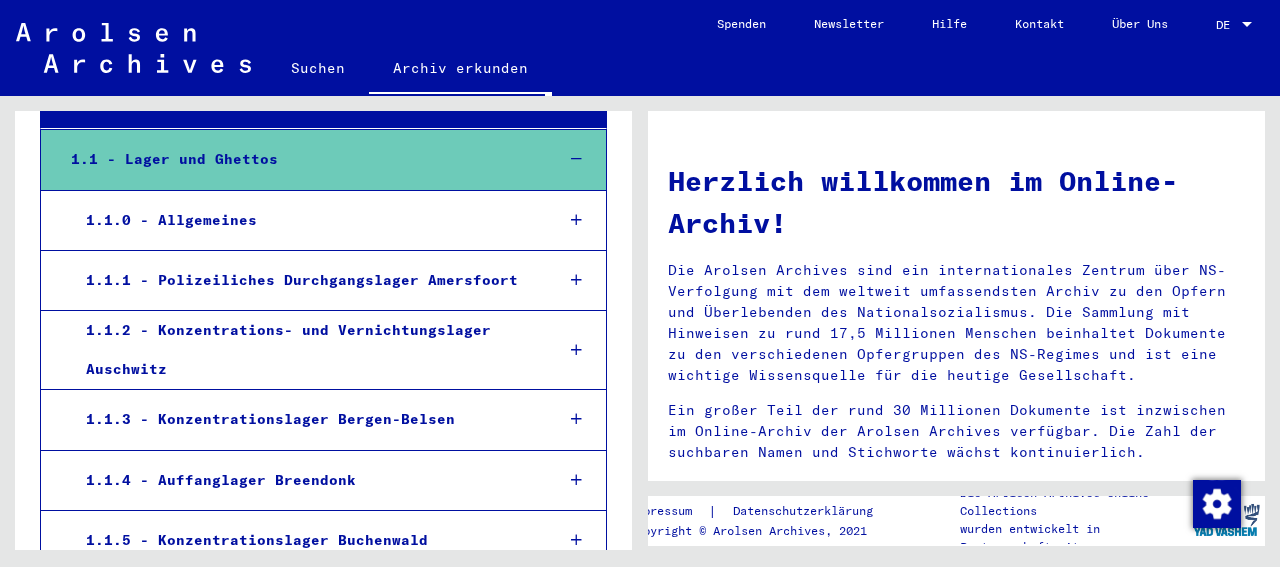 scroll, scrollTop: 251, scrollLeft: 0, axis: vertical 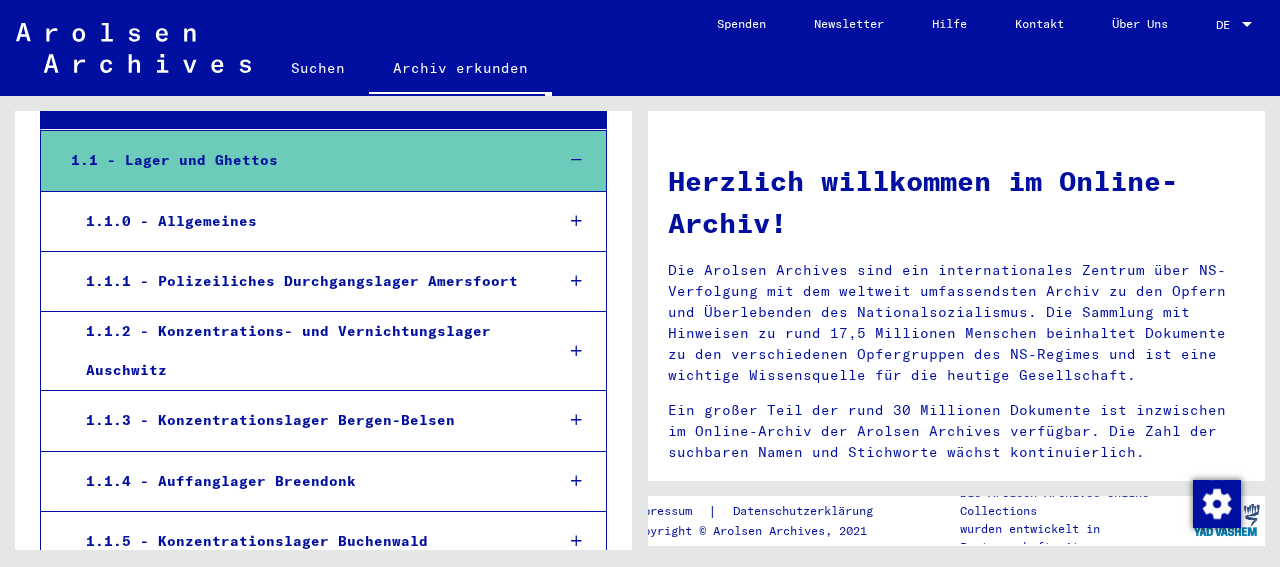 click on "1.1.2 - Konzentrations- und Vernichtungslager Auschwitz" at bounding box center [304, 351] 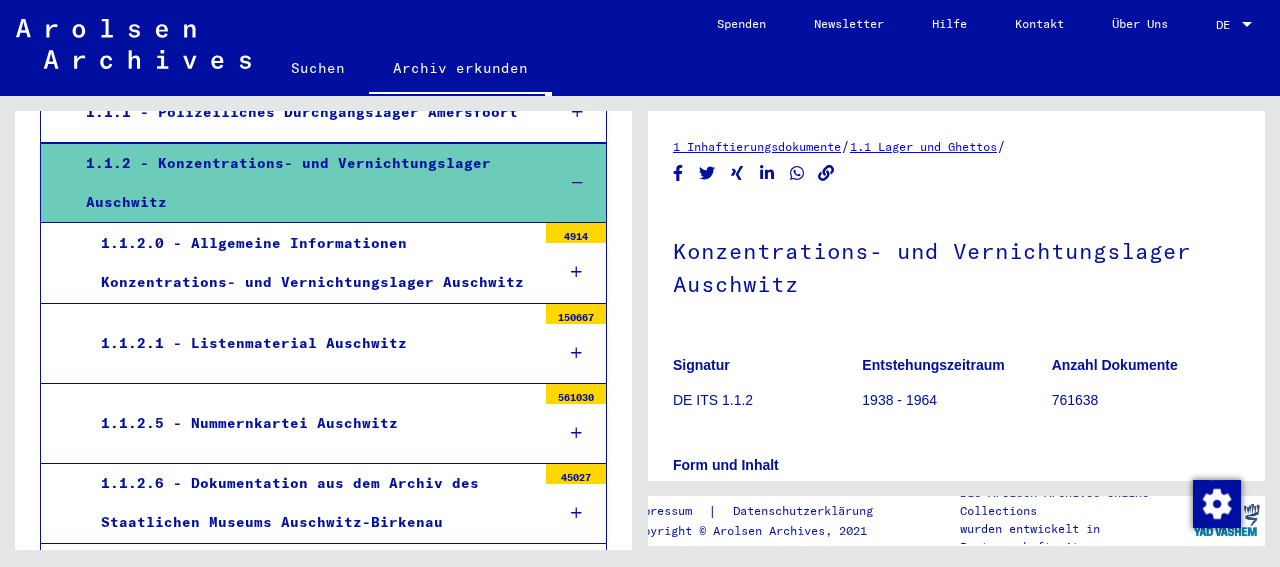 scroll, scrollTop: 411, scrollLeft: 0, axis: vertical 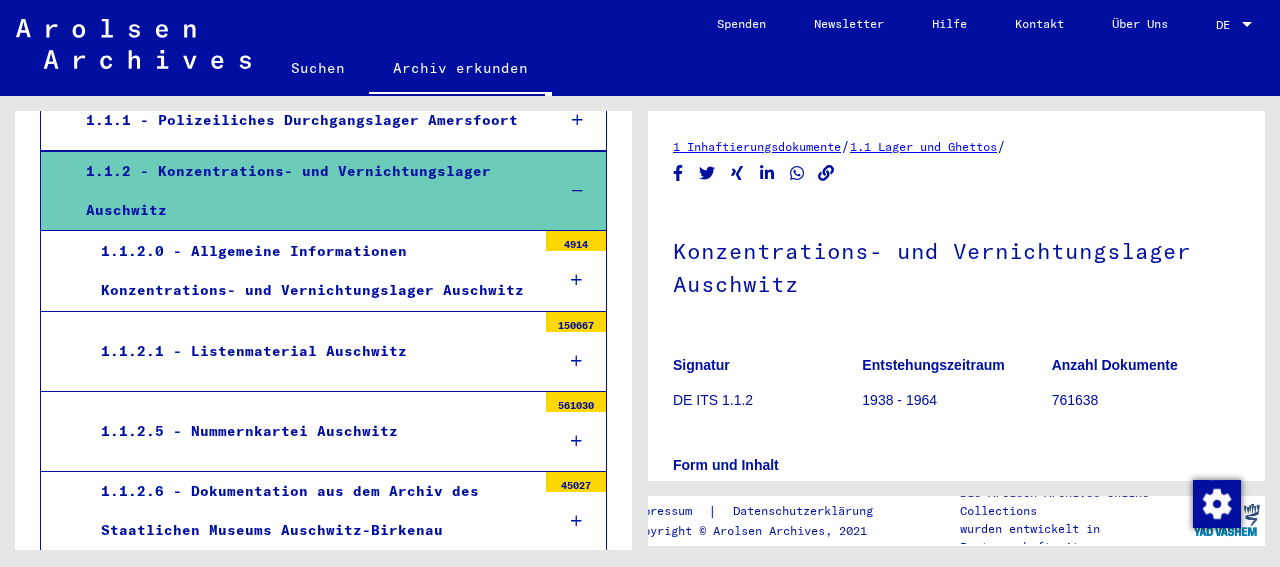 click at bounding box center [576, 521] 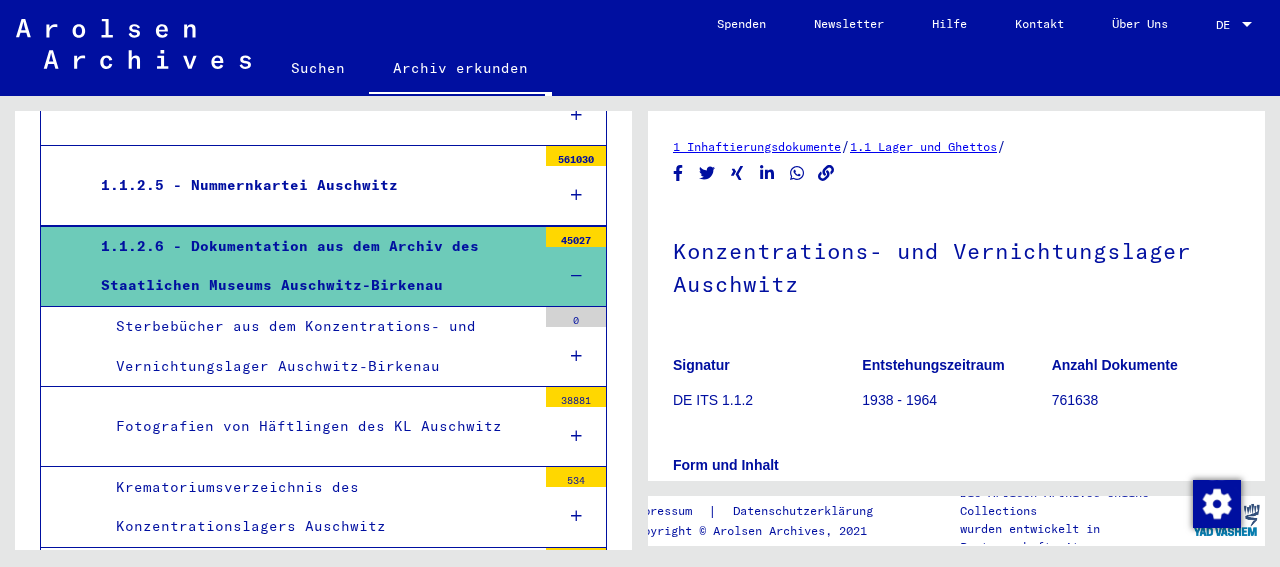 scroll, scrollTop: 657, scrollLeft: 0, axis: vertical 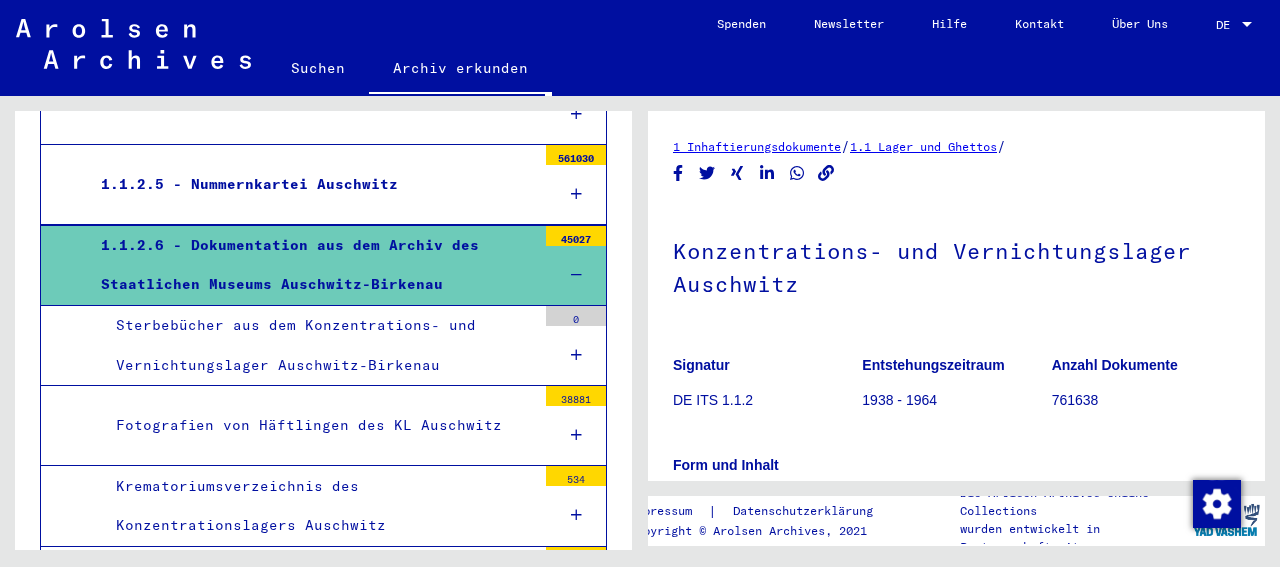 click at bounding box center (576, 355) 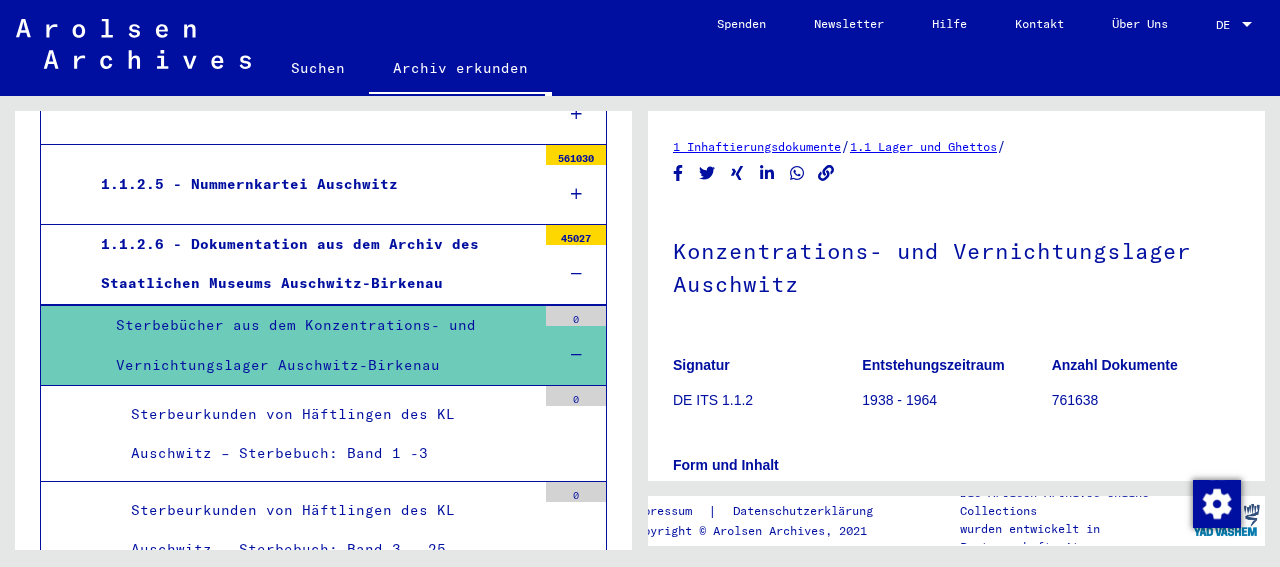 click on "Sterbeurkunden von Häftlingen des KL Auschwitz – Sterbebuch: Band 1 -3" at bounding box center [326, 434] 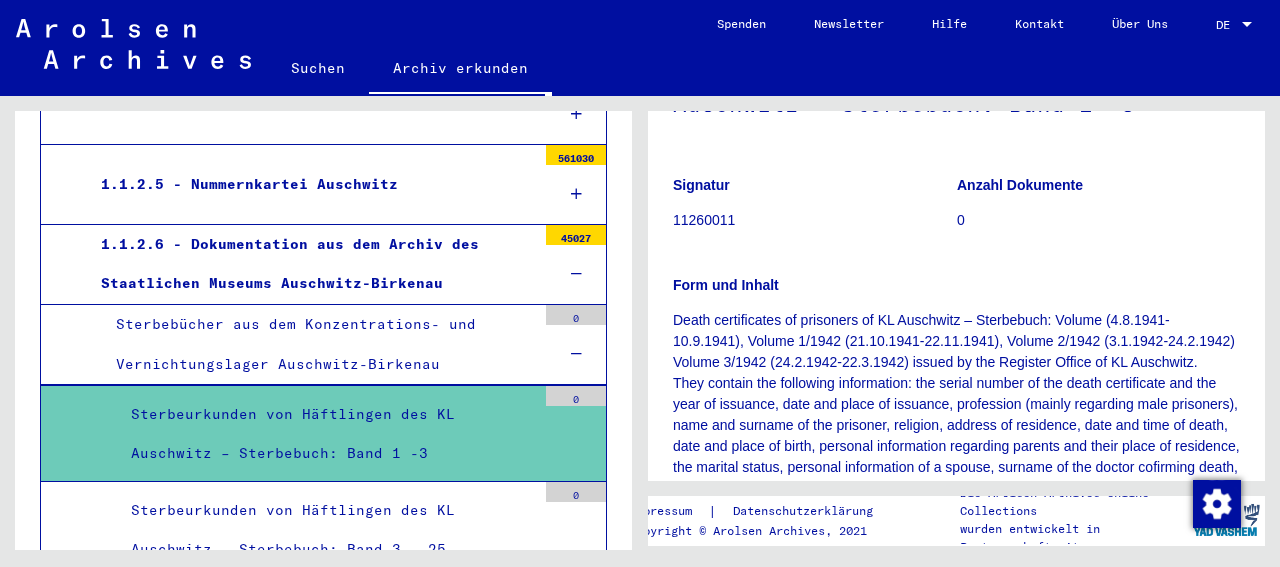scroll, scrollTop: 173, scrollLeft: 0, axis: vertical 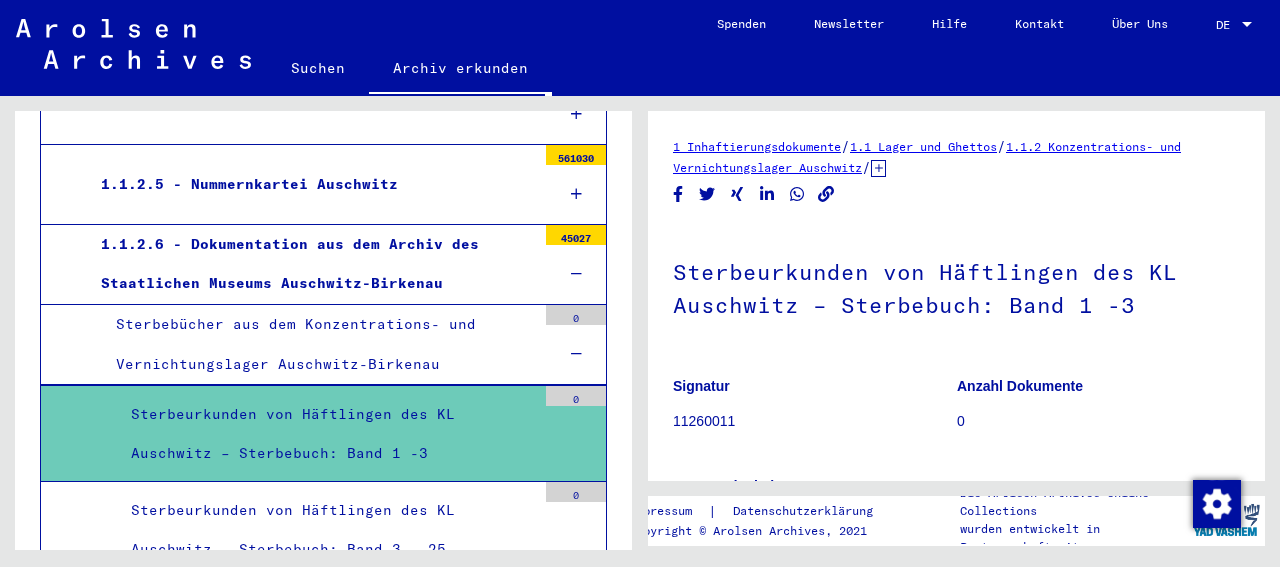 click at bounding box center (576, 539) 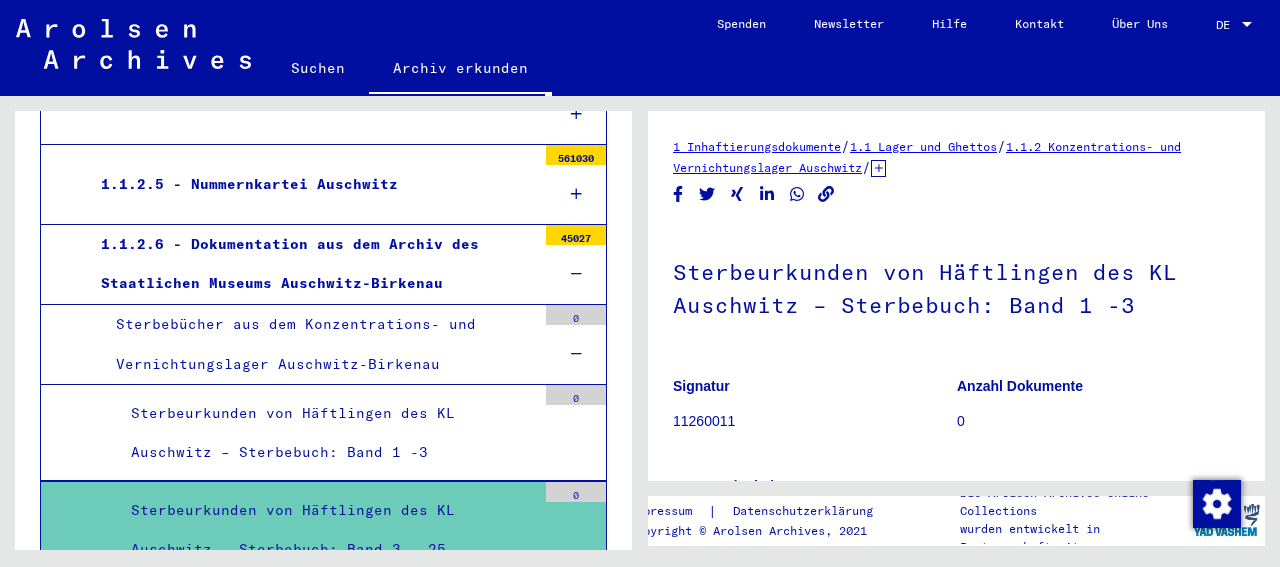 click on "Sterbeurkunden von Häftlingen des KL Auschwitz – Sterbebuch: Band 1 -3 0" at bounding box center (323, 433) 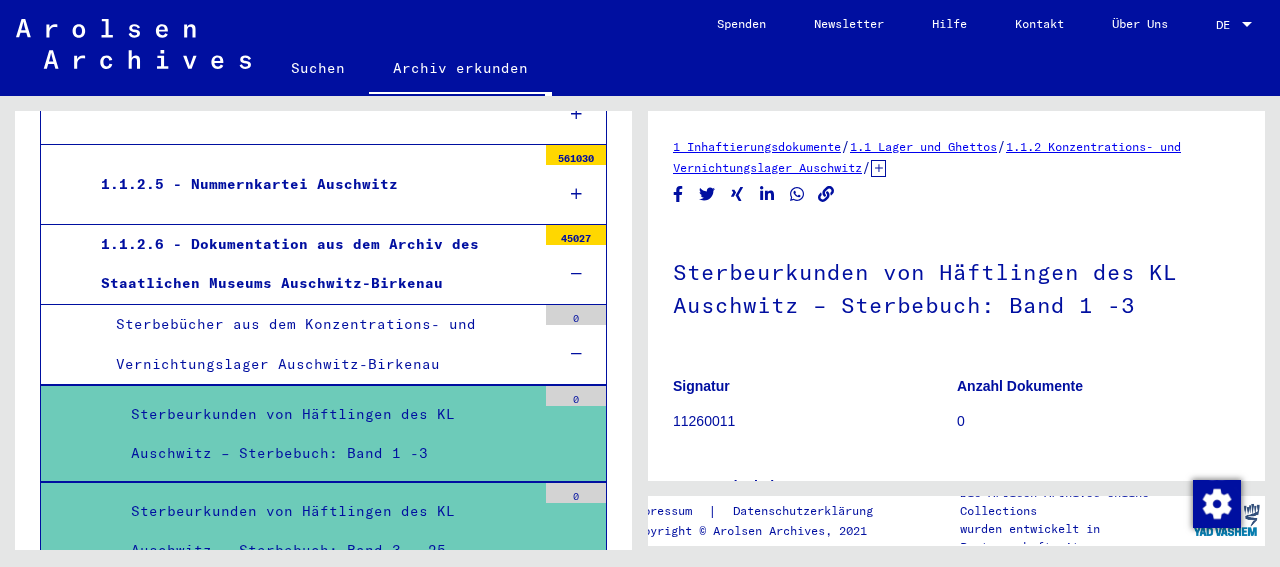 click on "1.1 Lager und Ghettos" 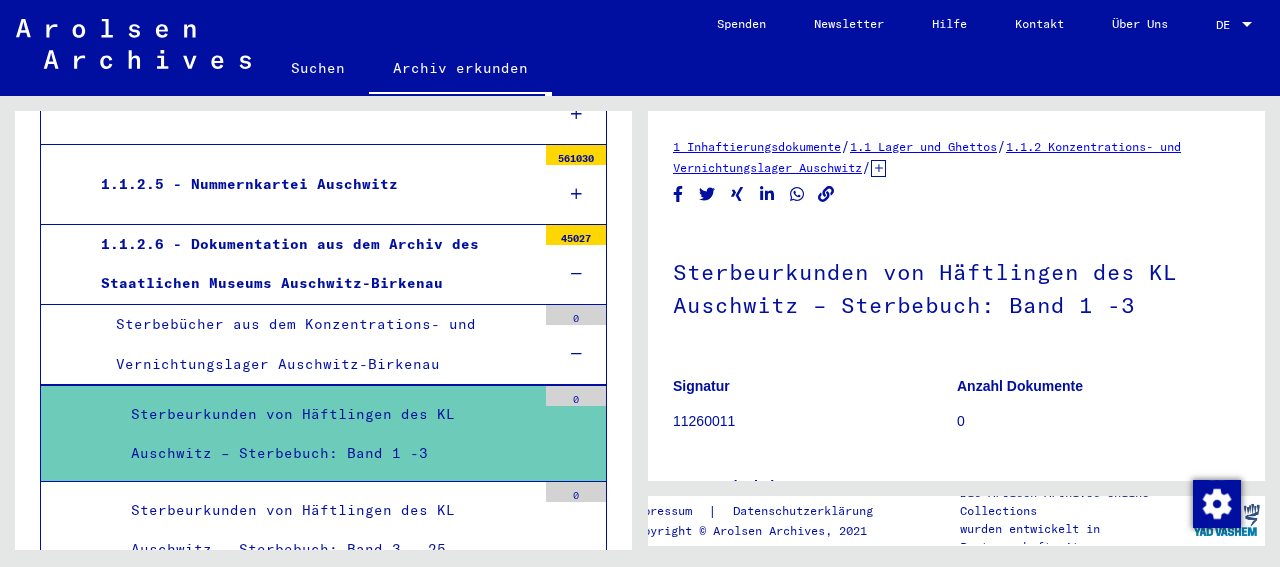 click on "1.1.2 Konzentrations- und Vernichtungslager Auschwitz" 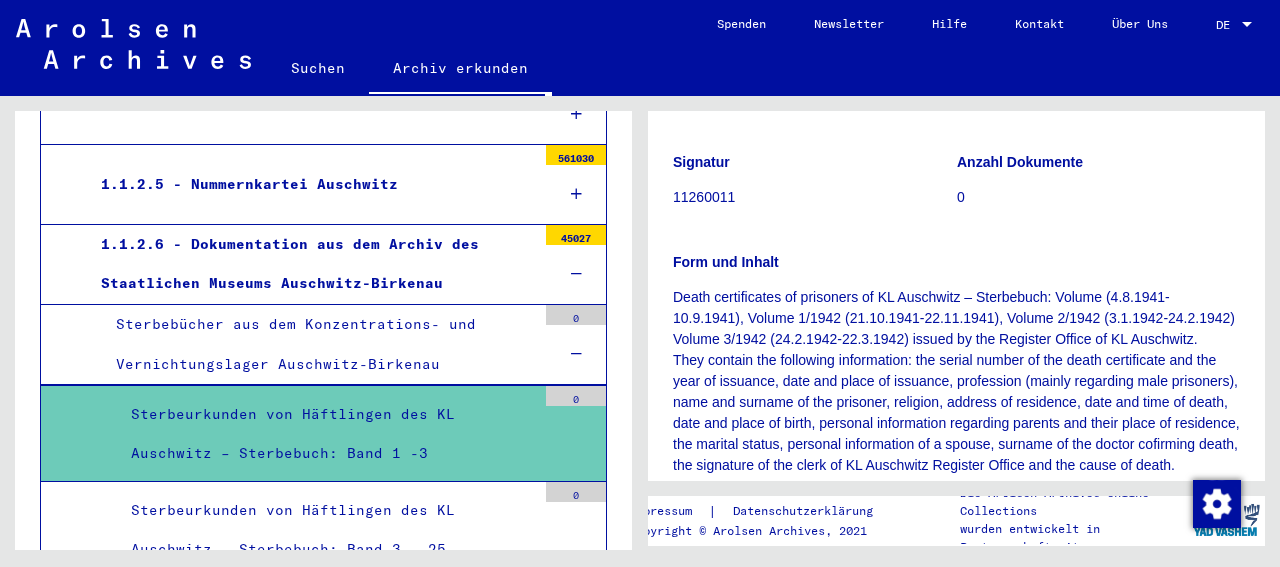 scroll, scrollTop: 227, scrollLeft: 0, axis: vertical 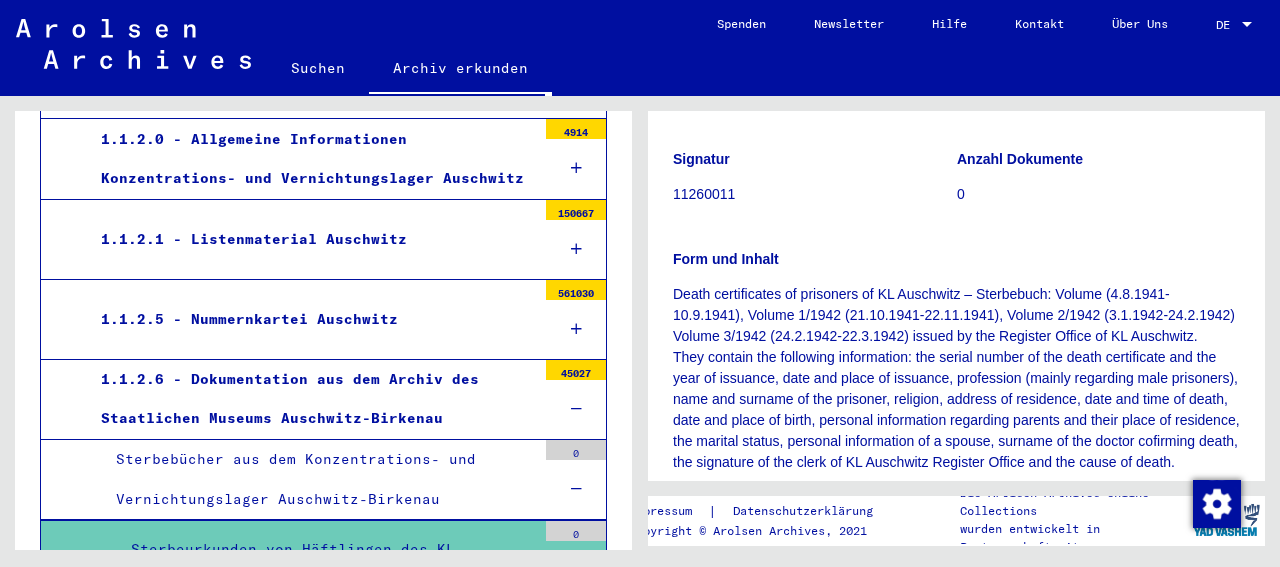 click at bounding box center [576, 409] 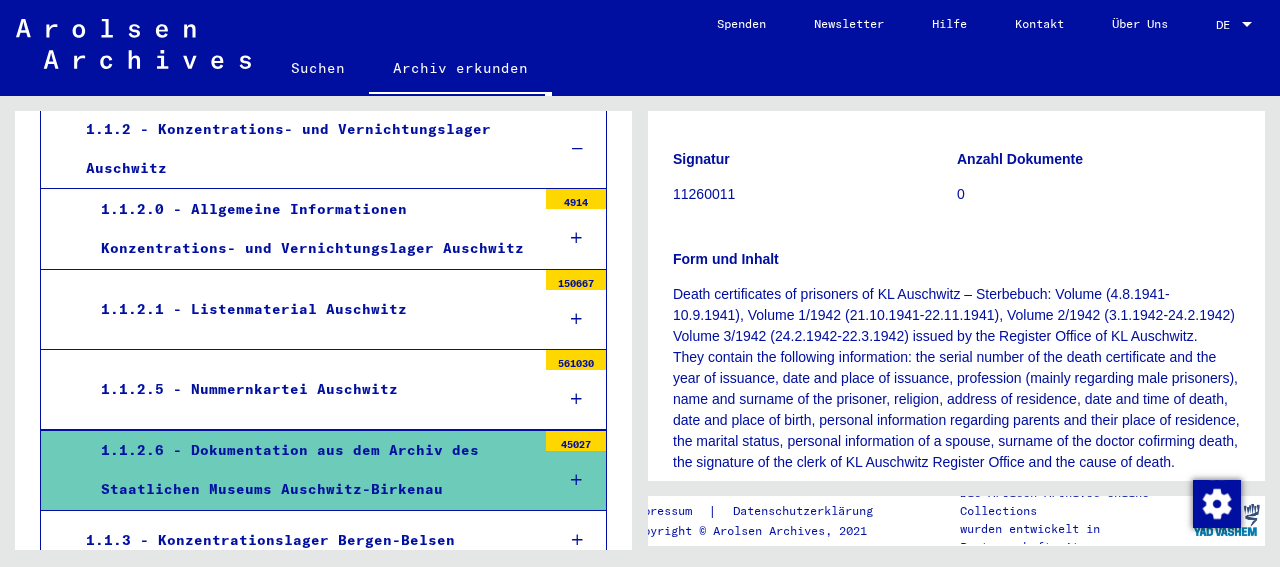 scroll, scrollTop: 450, scrollLeft: 0, axis: vertical 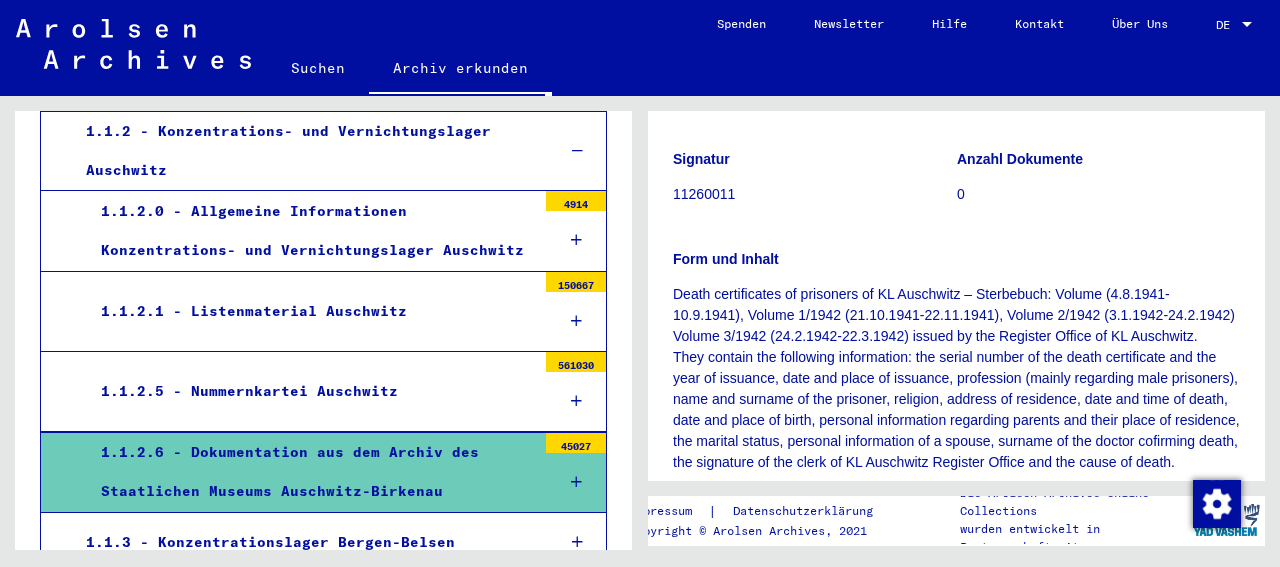 click at bounding box center (576, 401) 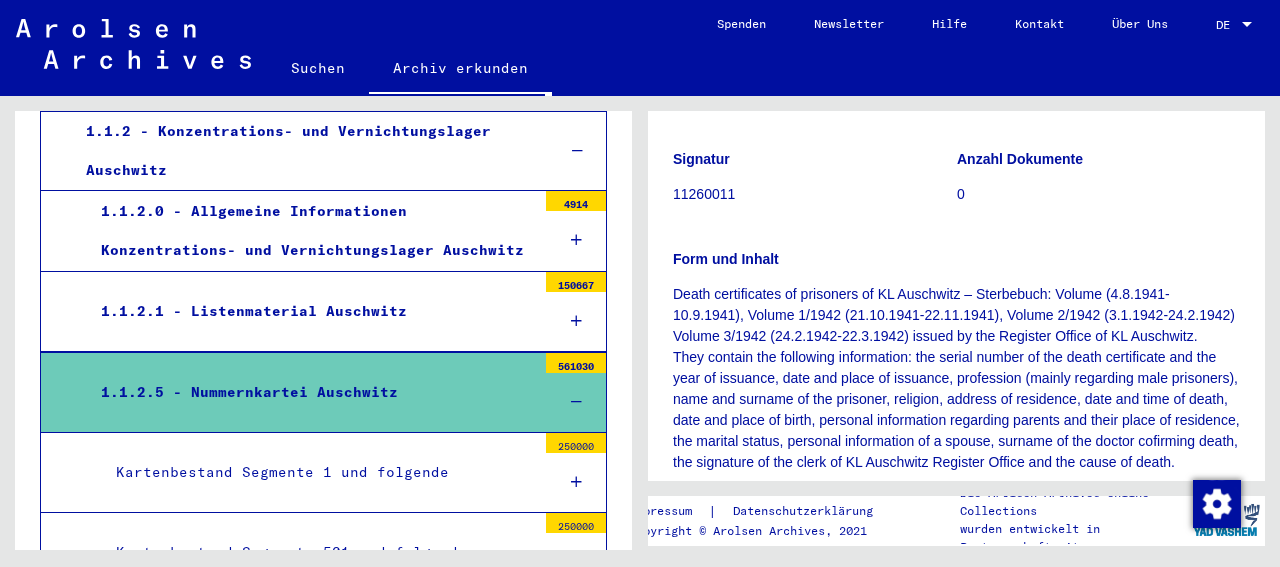 click at bounding box center (576, 402) 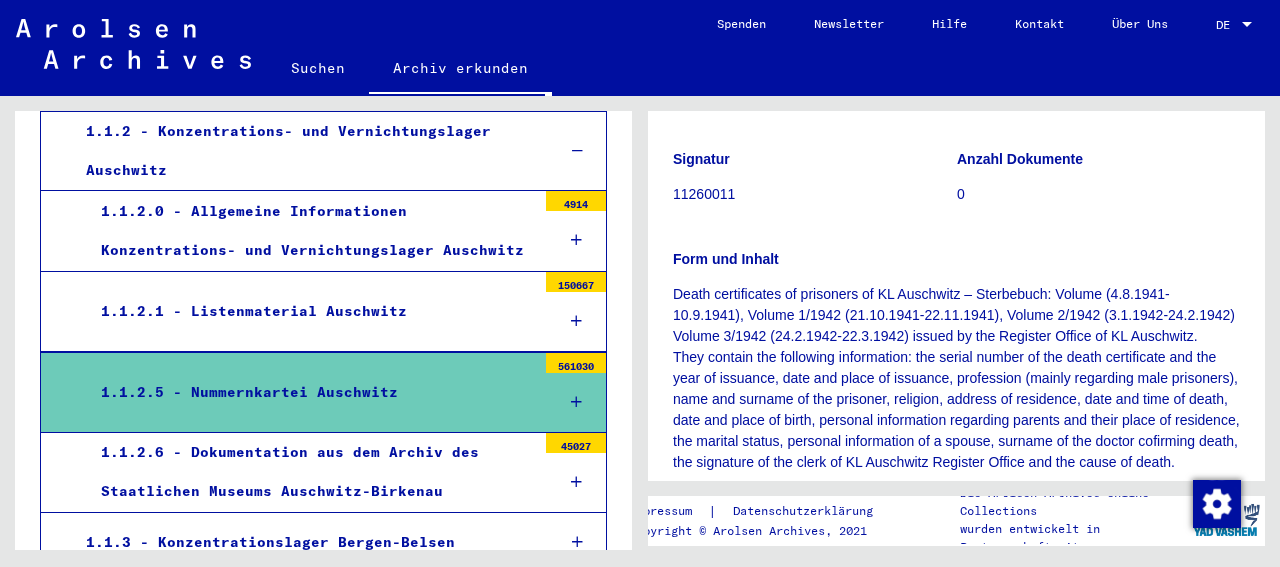 click on "1.1.2.6 - Dokumentation aus dem Archiv des Staatlichen Museums Auschwitz-Birkenau" at bounding box center (311, 472) 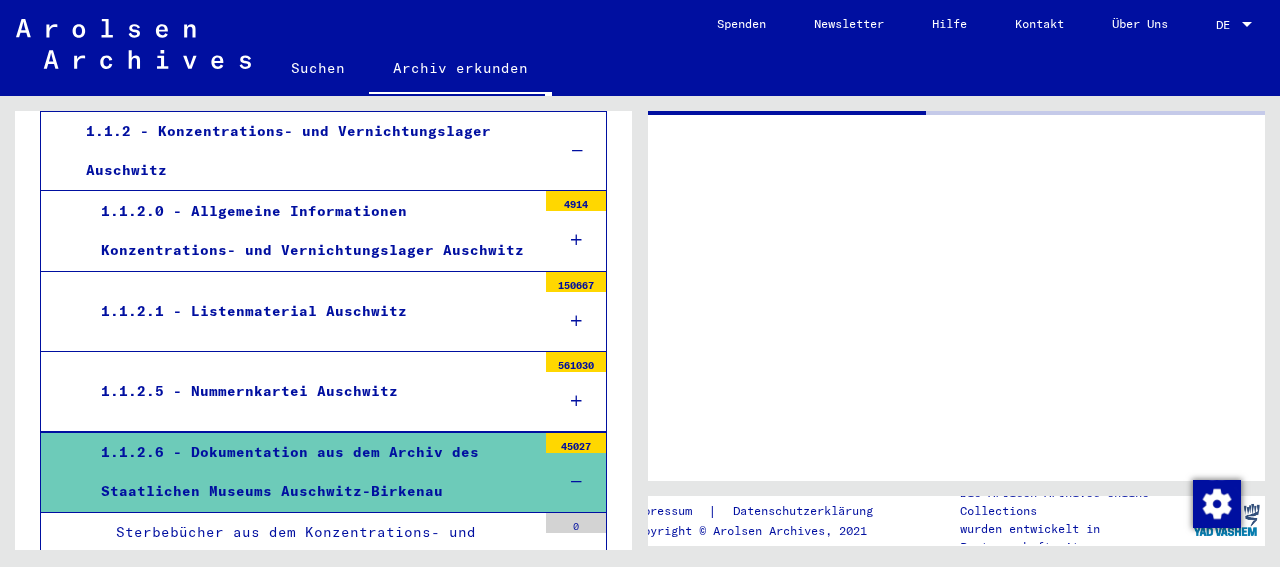 scroll, scrollTop: 0, scrollLeft: 0, axis: both 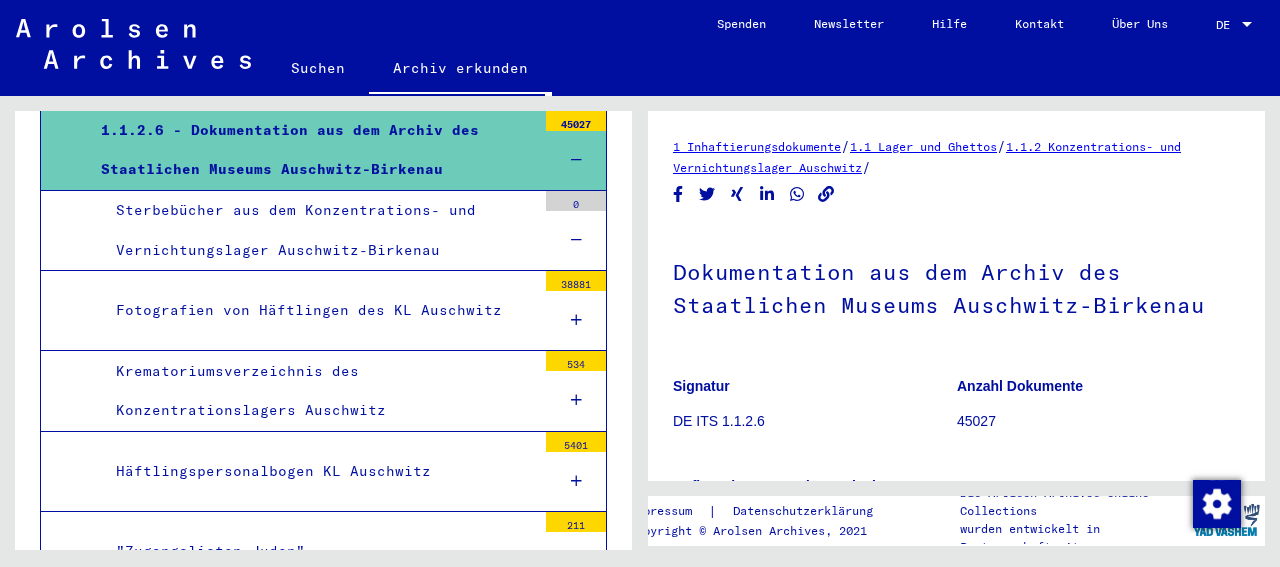 click at bounding box center [576, 400] 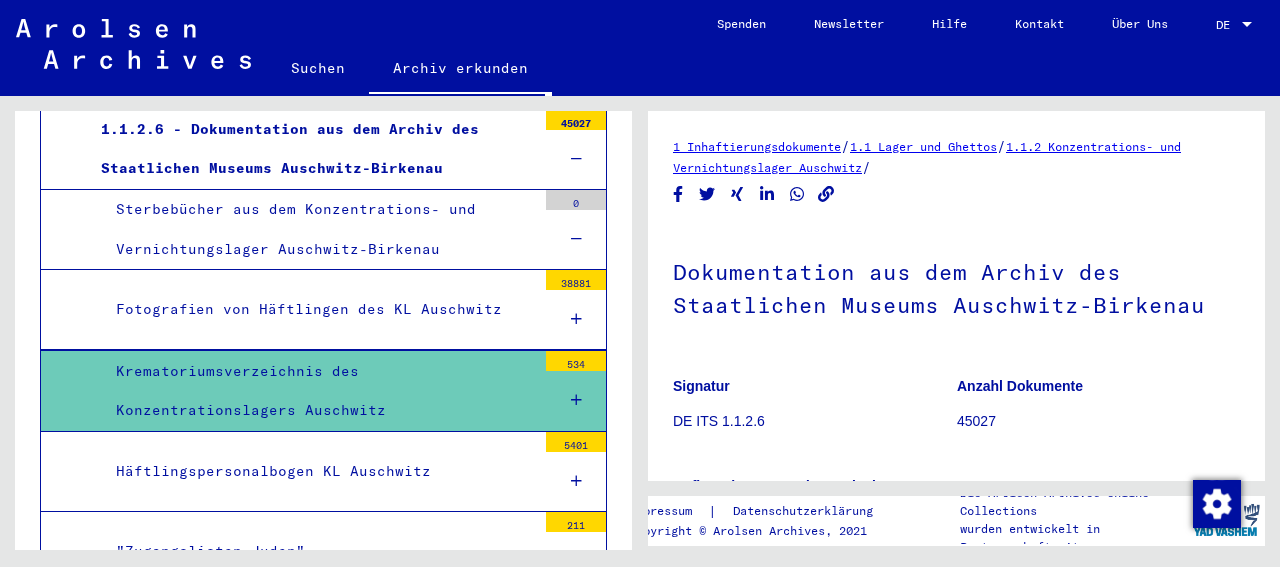 scroll, scrollTop: 771, scrollLeft: 0, axis: vertical 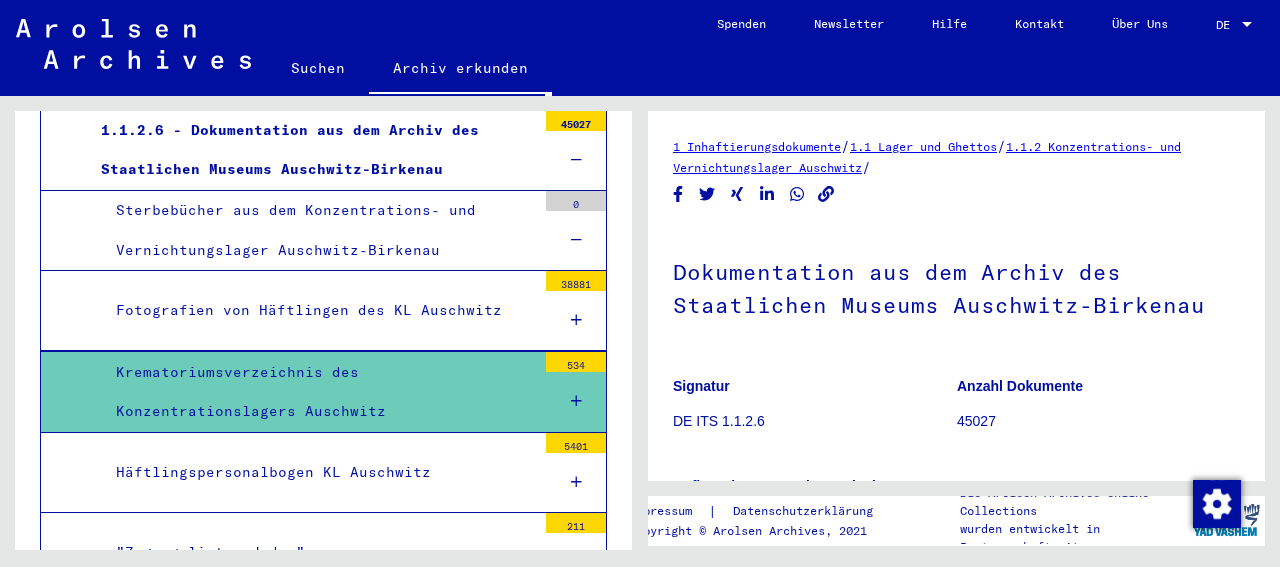 click at bounding box center [576, 401] 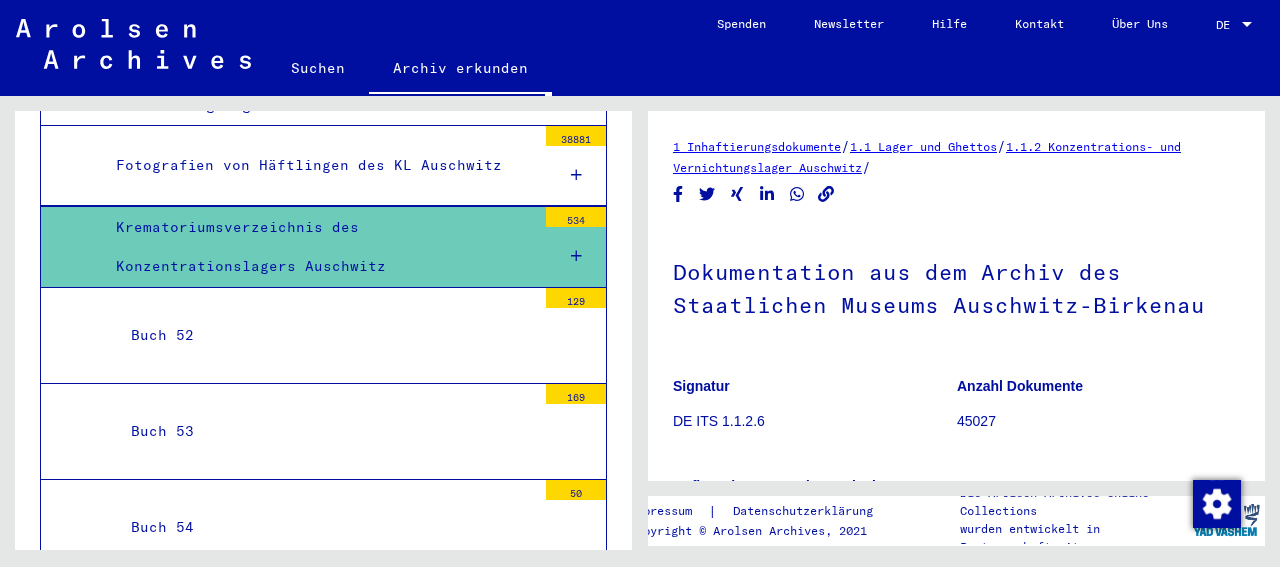 scroll, scrollTop: 917, scrollLeft: 0, axis: vertical 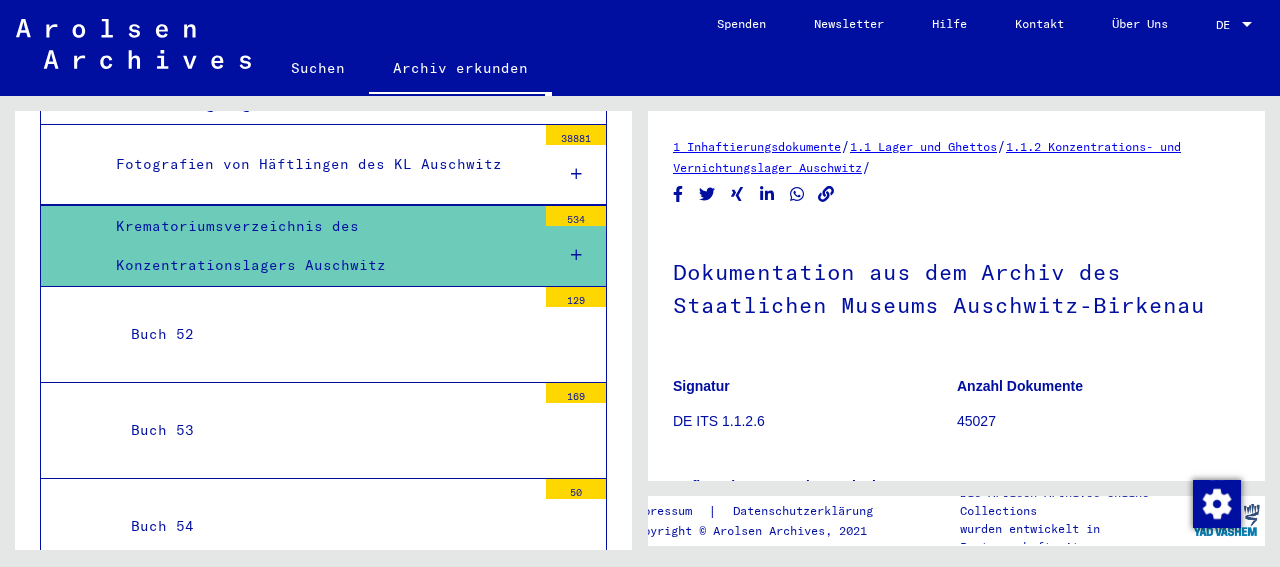 click on "Buch 52" at bounding box center (326, 334) 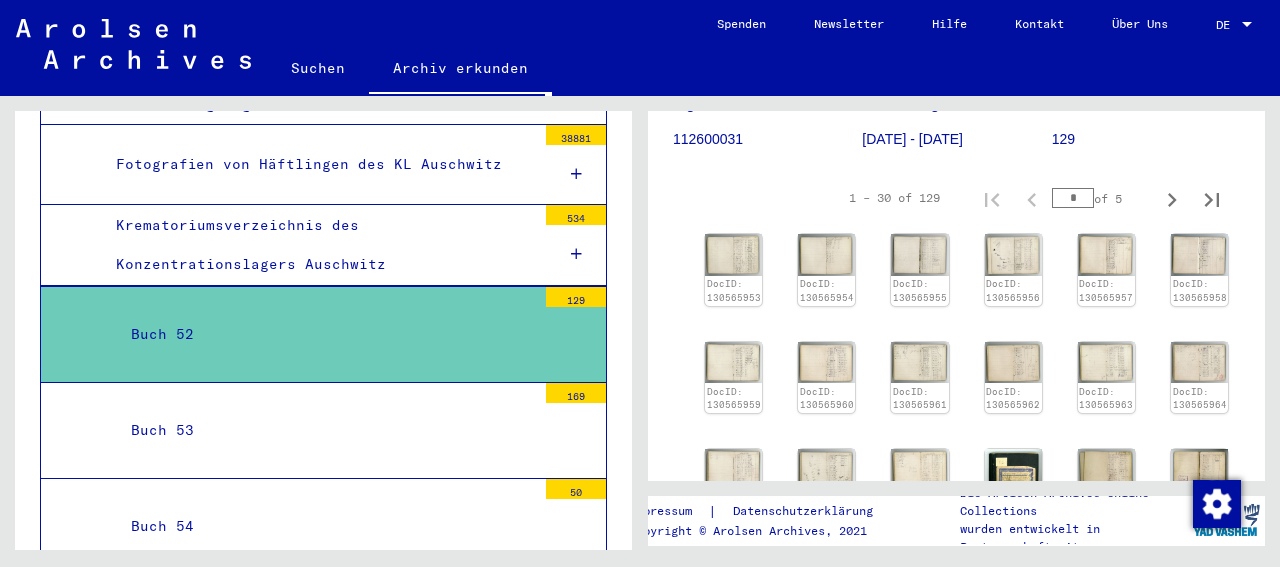 scroll, scrollTop: 249, scrollLeft: 0, axis: vertical 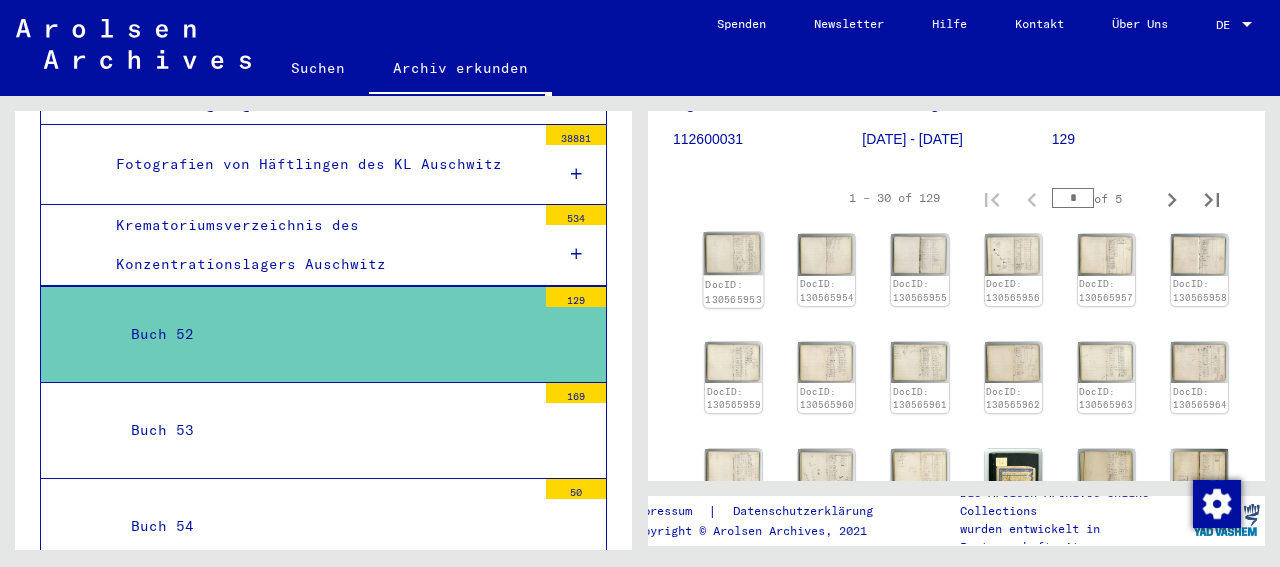 click 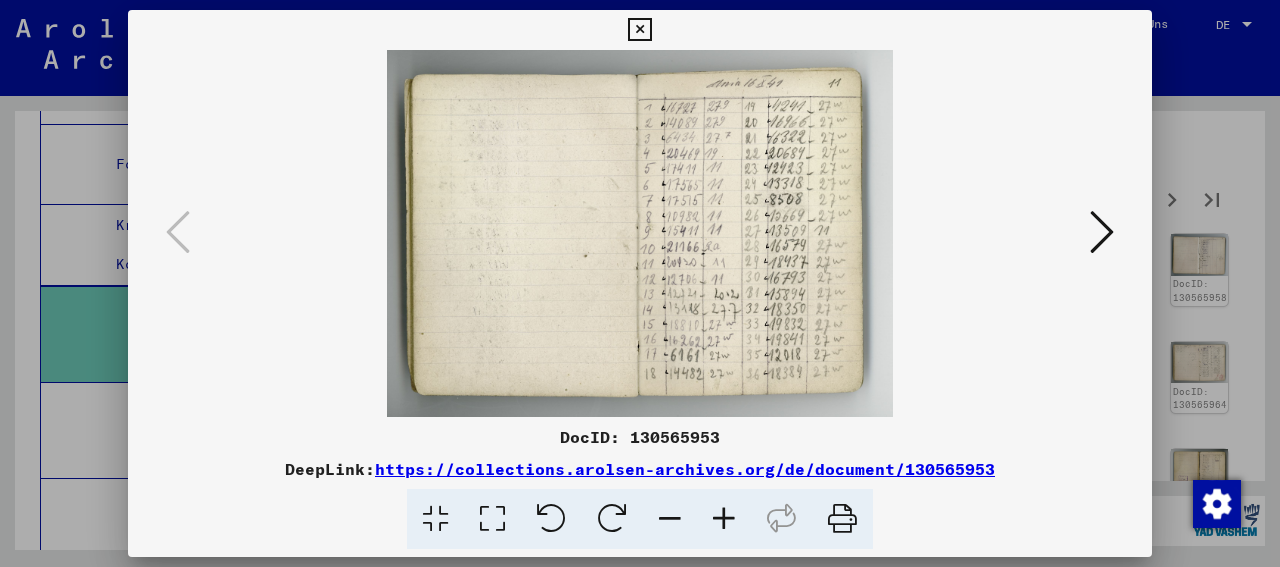 click at bounding box center [1102, 232] 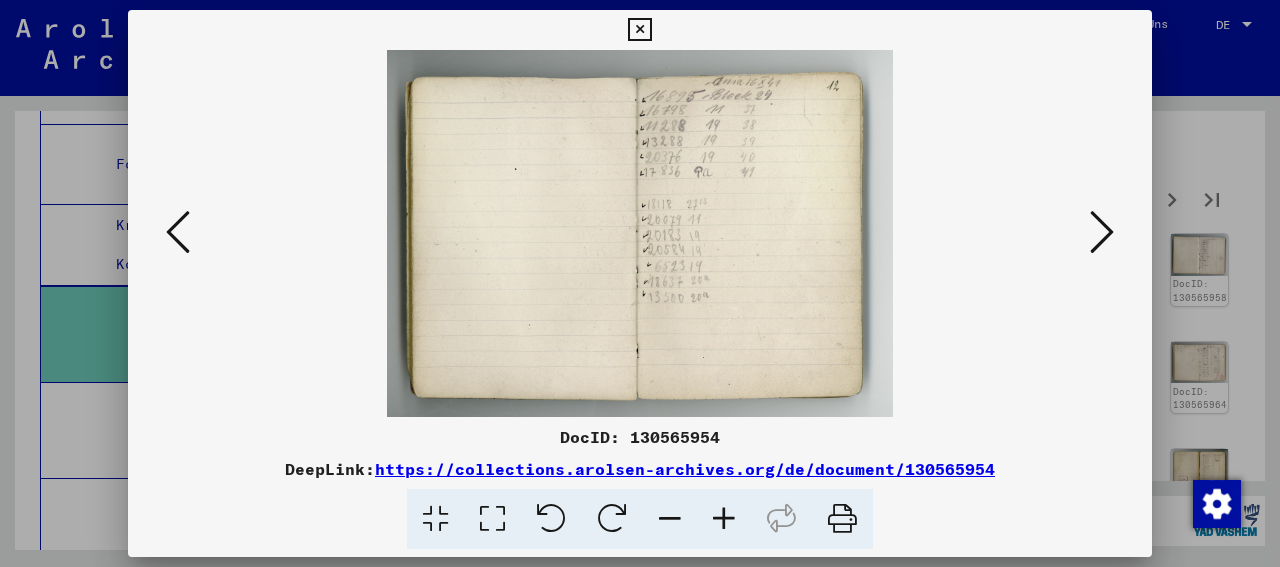 click at bounding box center (1102, 232) 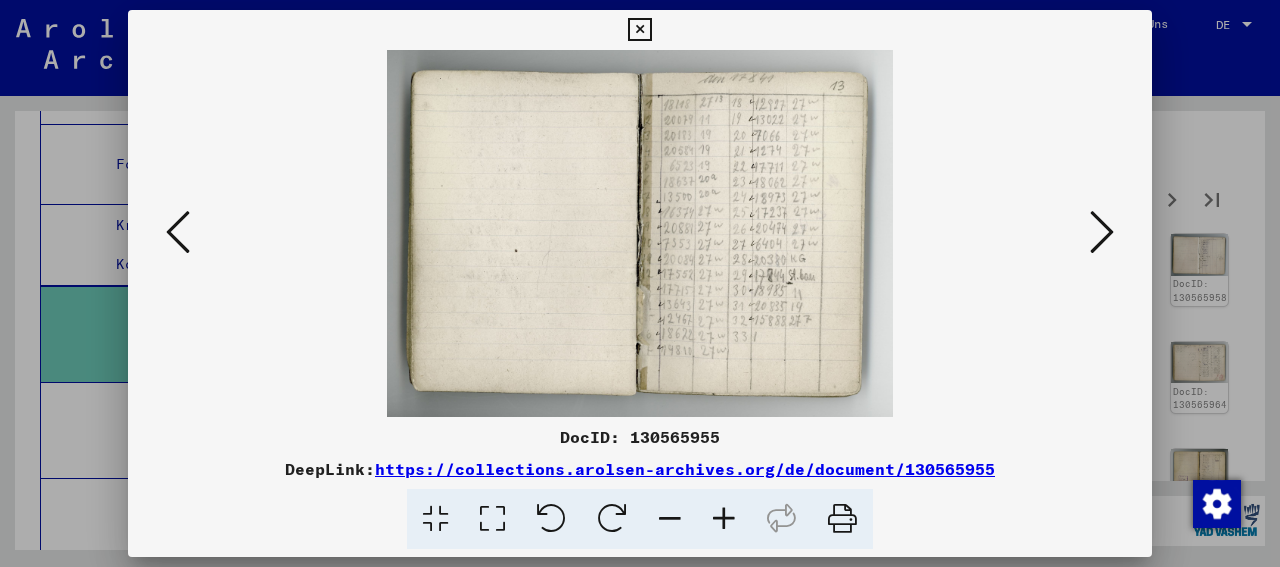 click at bounding box center (1102, 232) 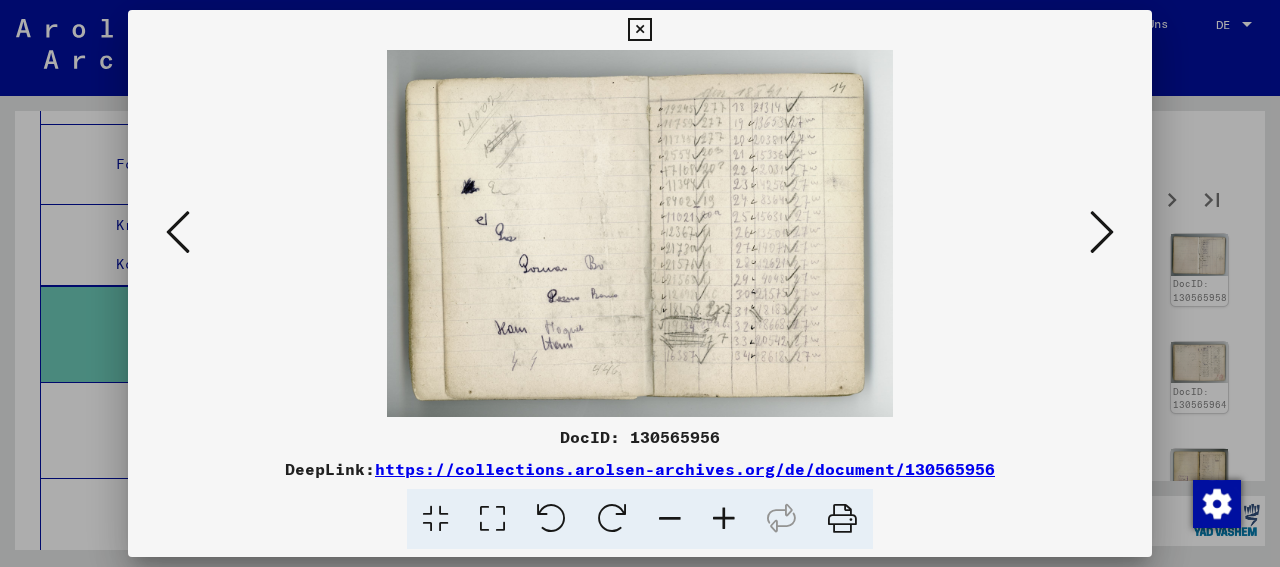 click at bounding box center (1102, 232) 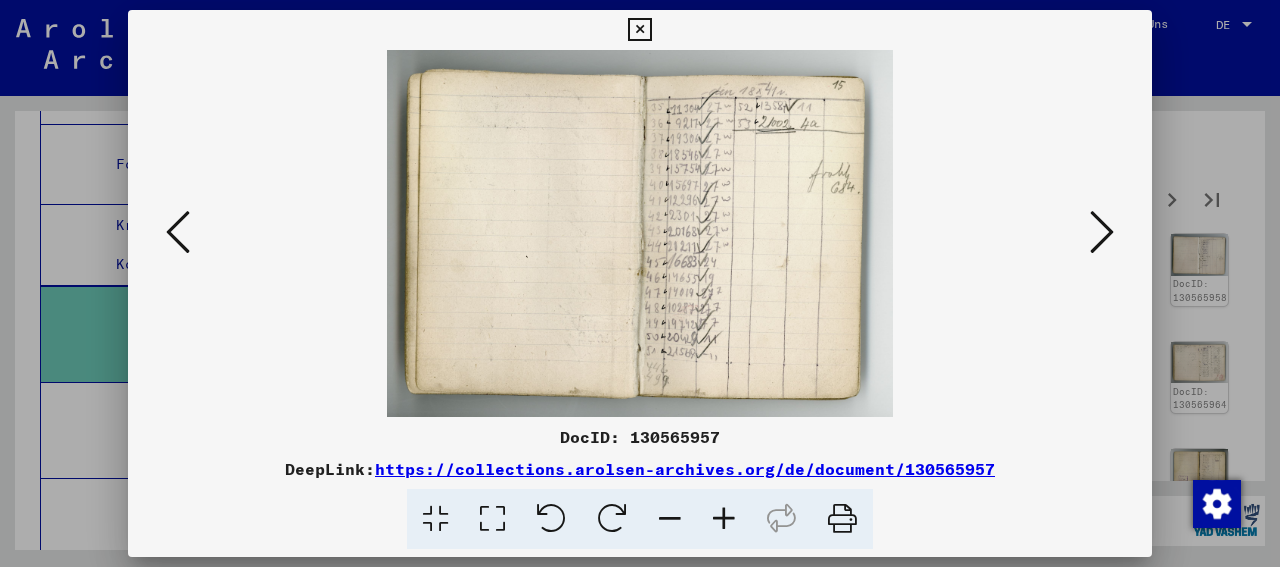 click at bounding box center (1102, 232) 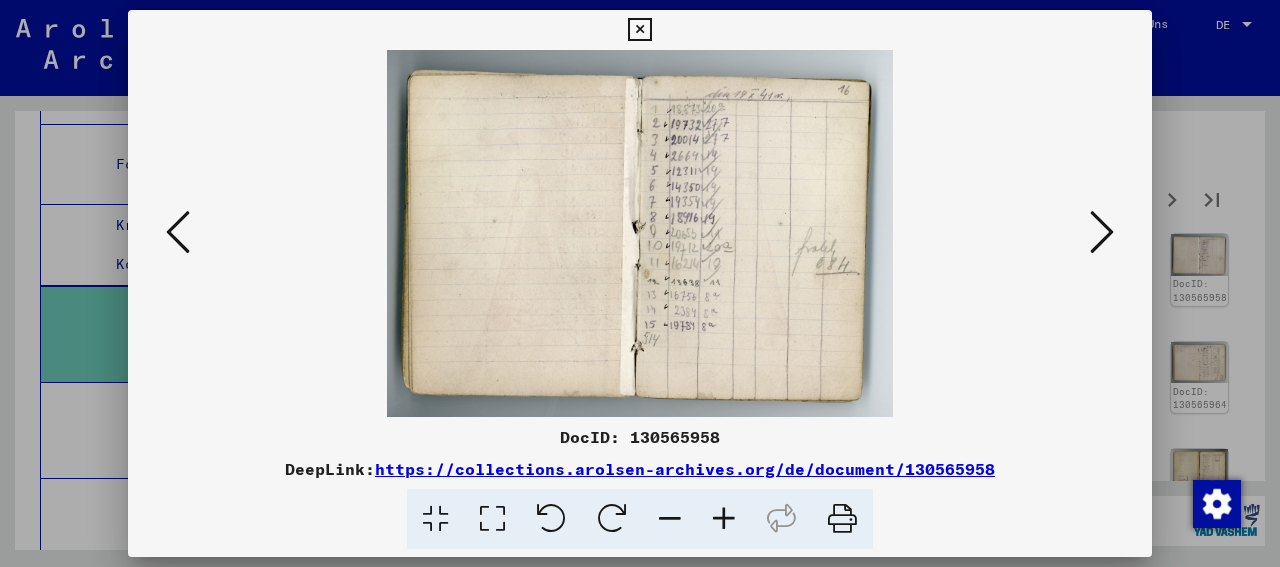 click at bounding box center [1102, 232] 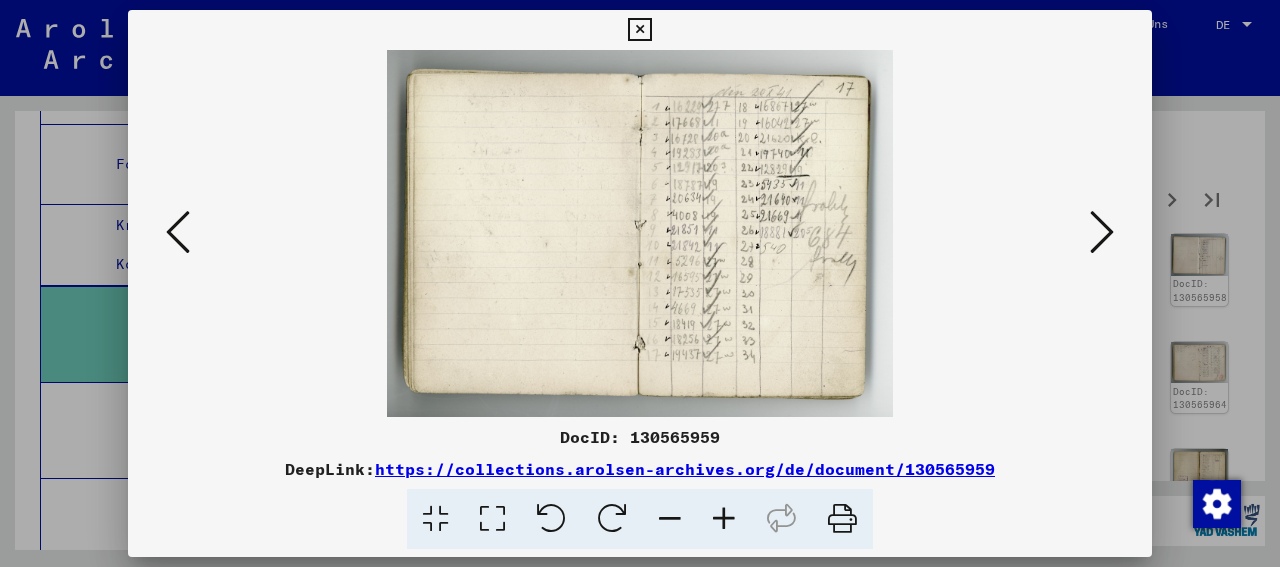 click at bounding box center (1102, 232) 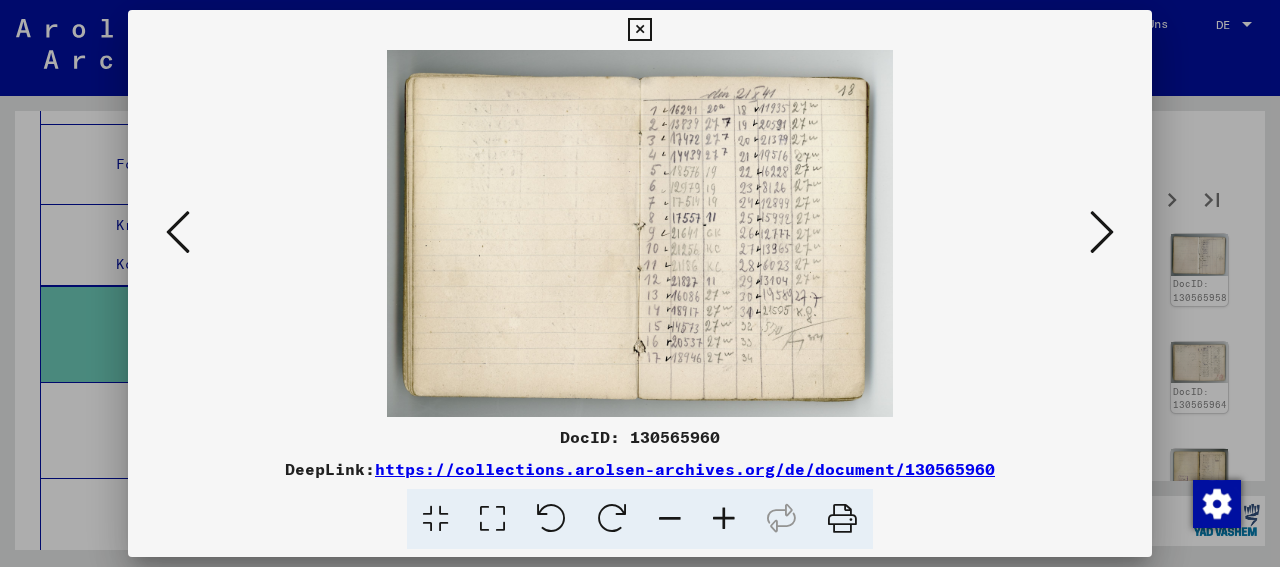 click at bounding box center (1102, 232) 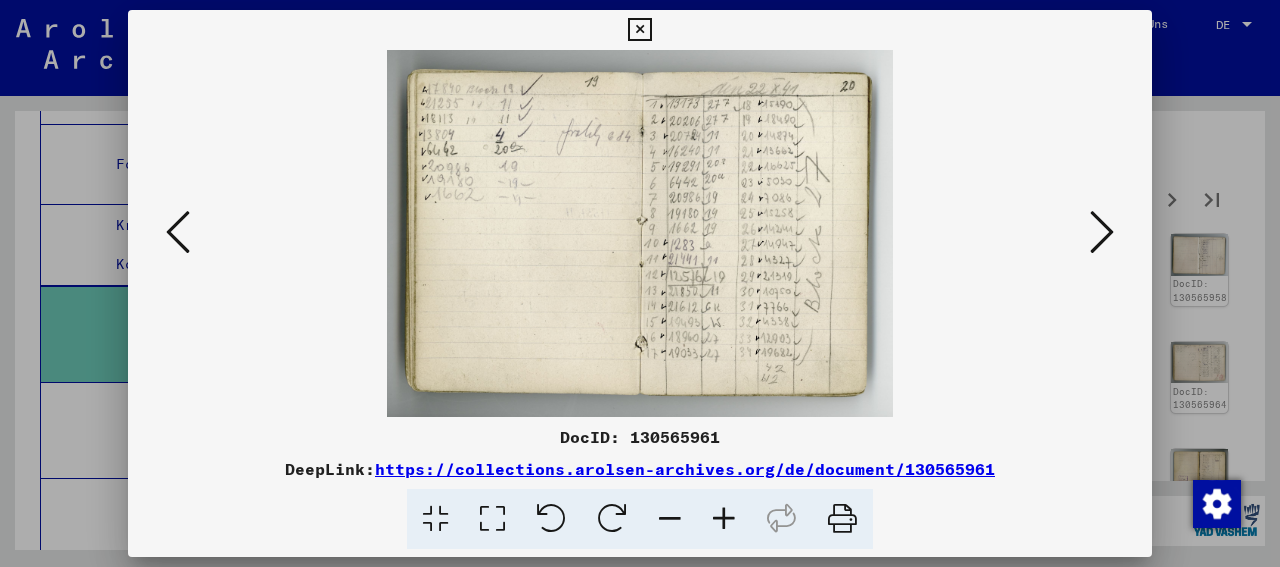 click at bounding box center [1102, 232] 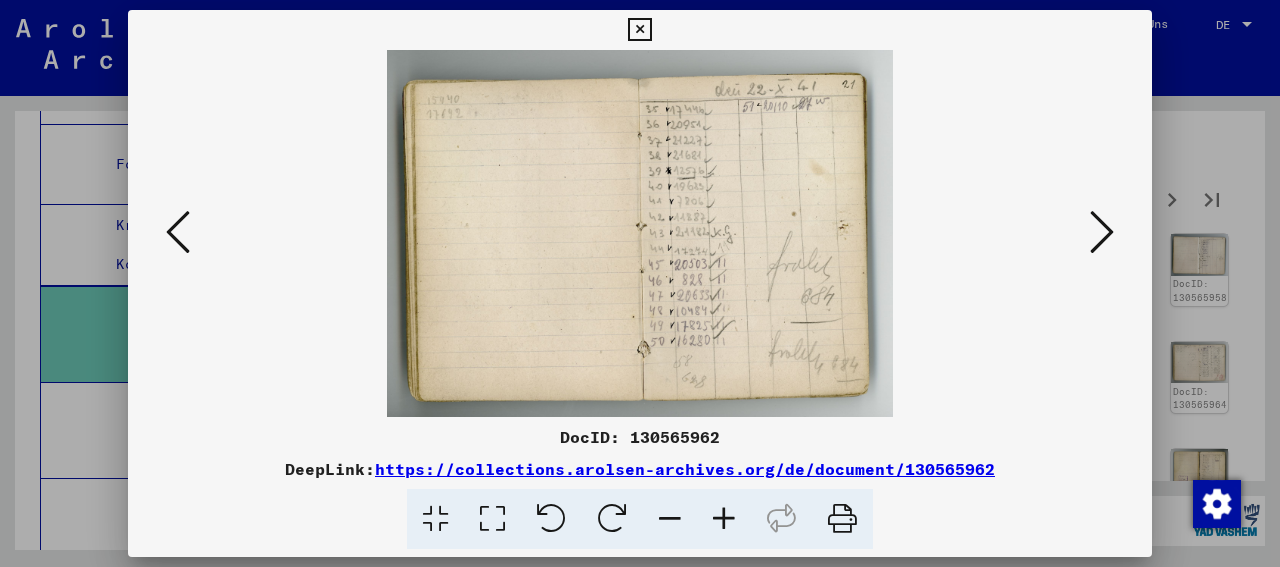click at bounding box center (1102, 232) 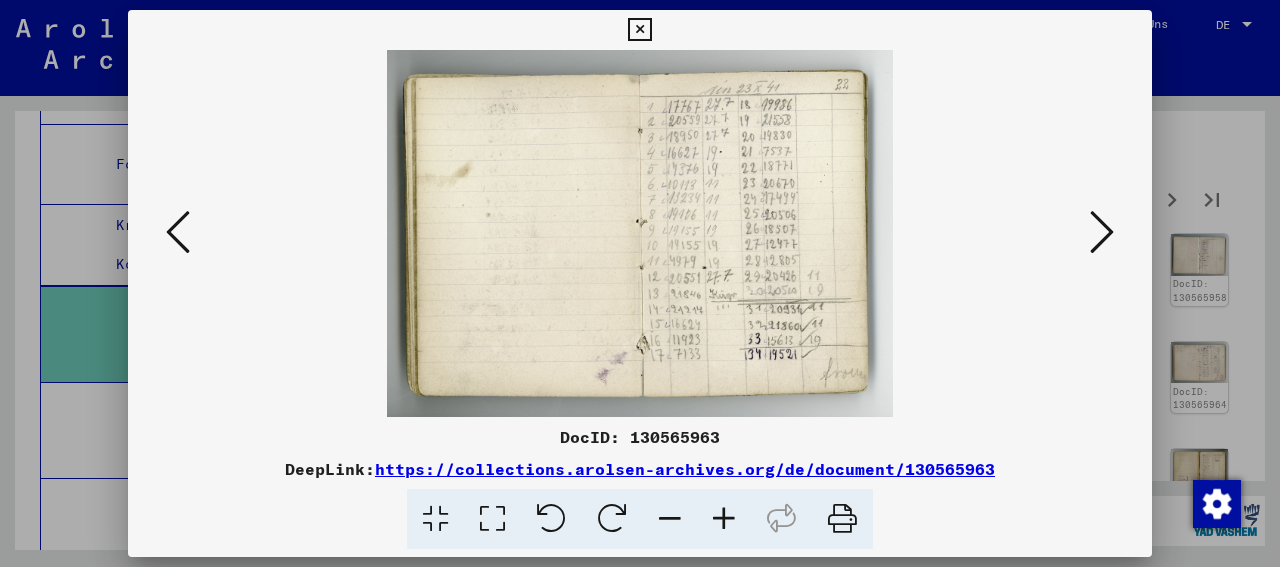click at bounding box center [1102, 232] 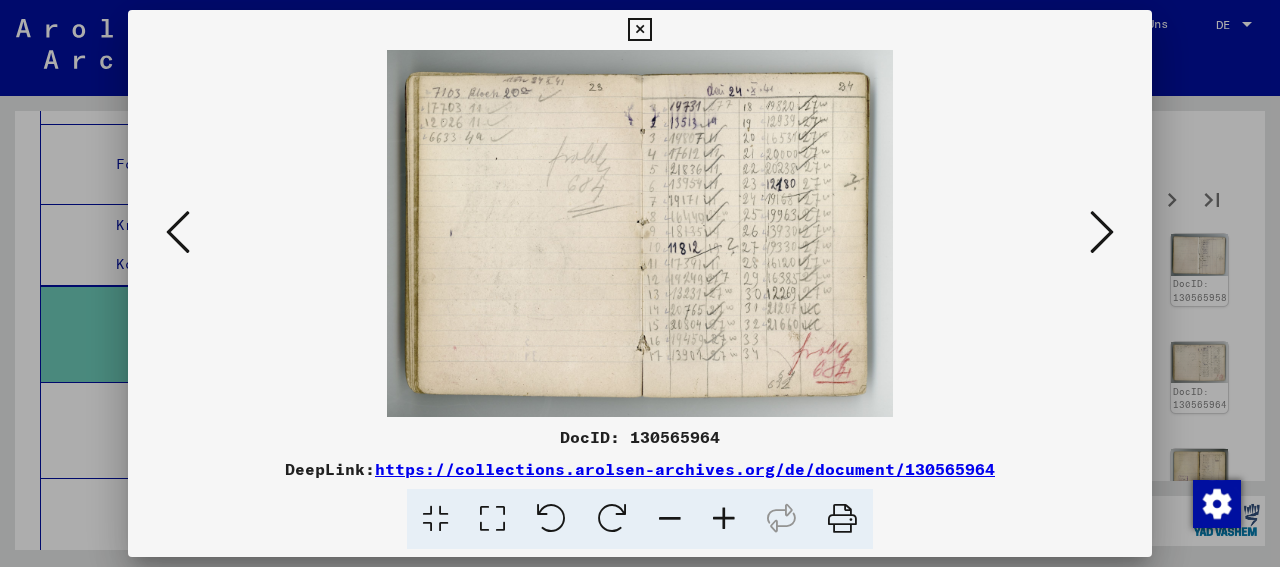 click at bounding box center [1102, 232] 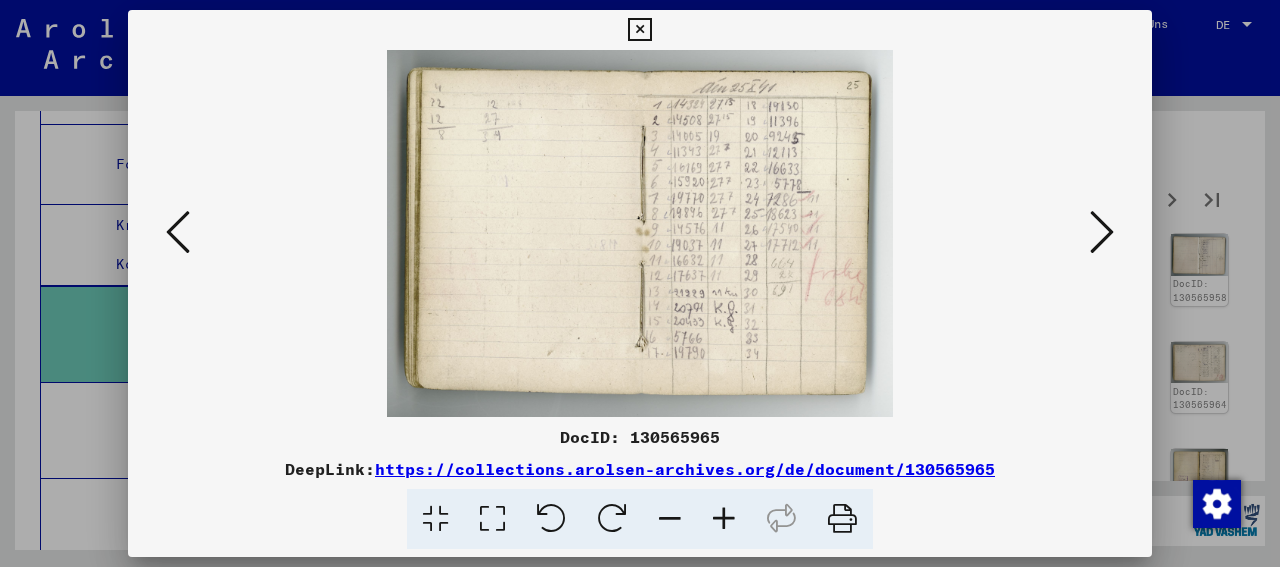 click at bounding box center [1102, 232] 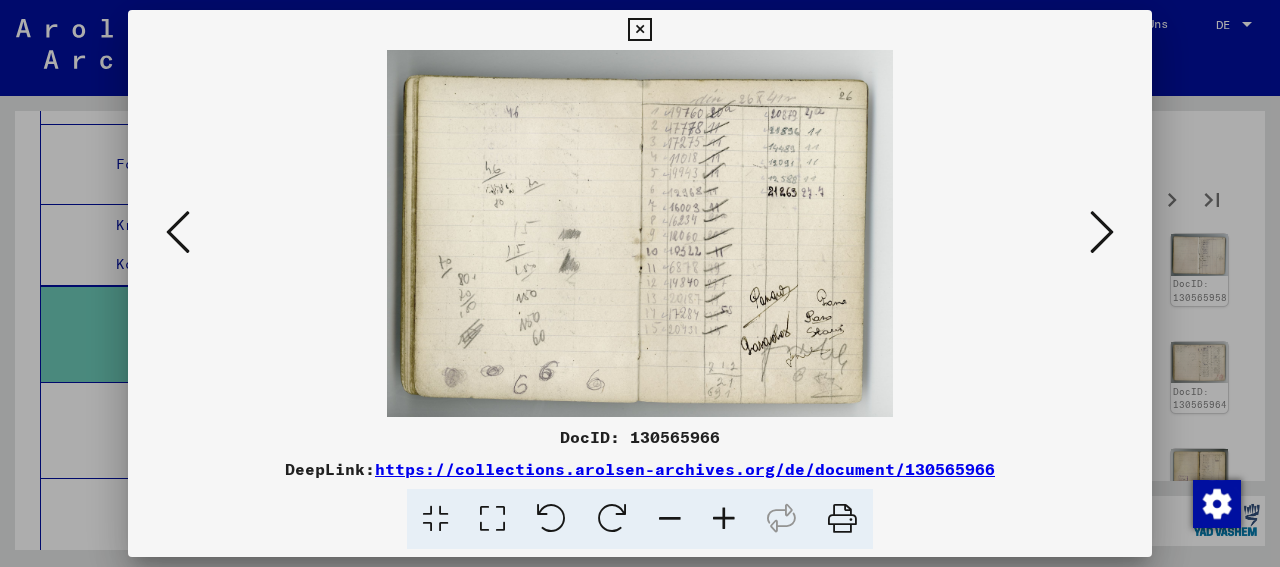 click at bounding box center (1102, 232) 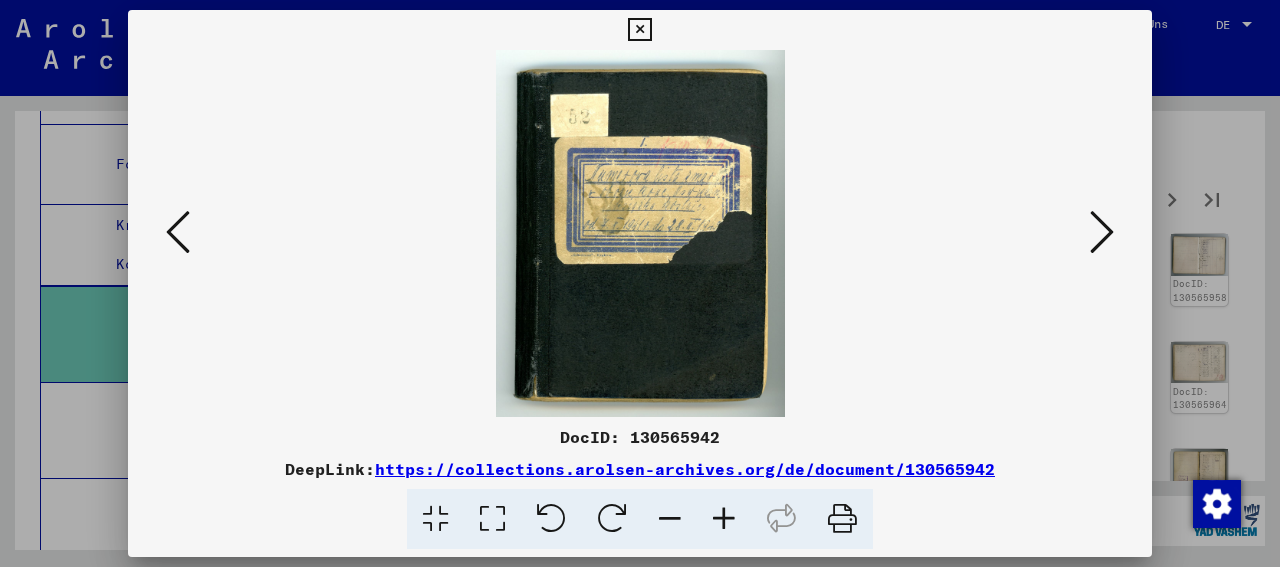 click at bounding box center [1102, 232] 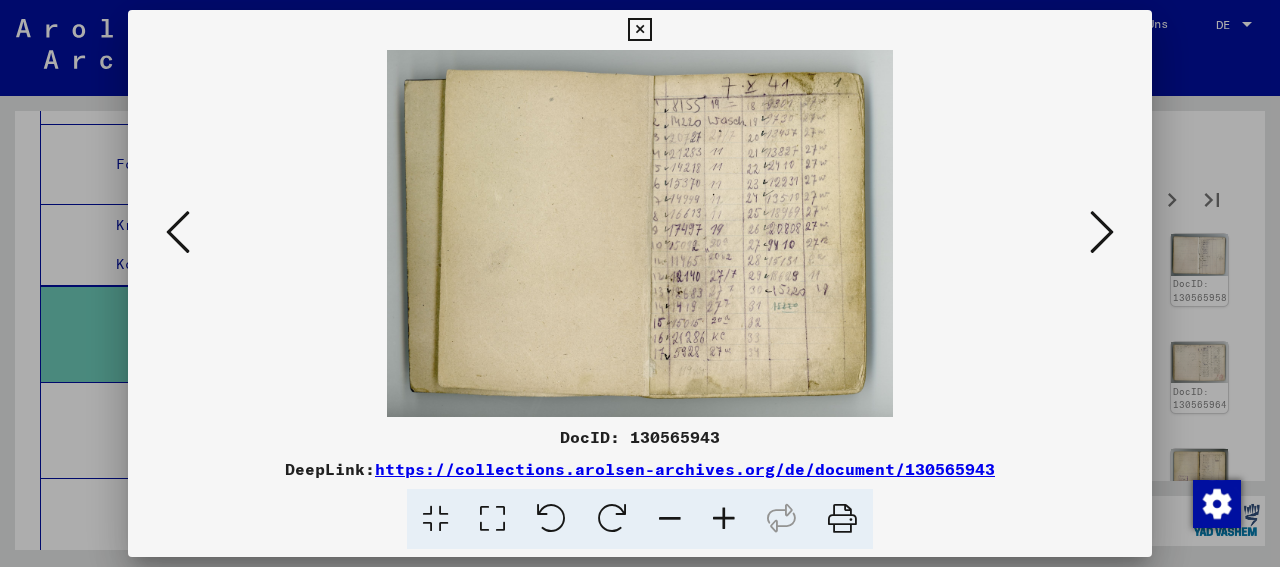 click at bounding box center [1102, 232] 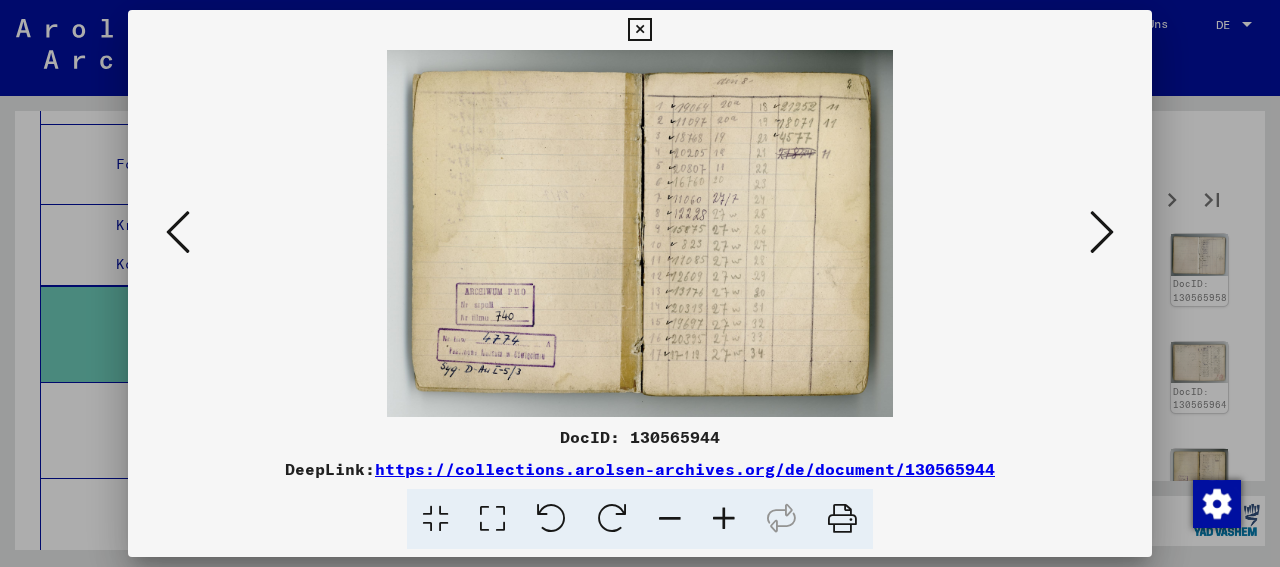 click at bounding box center [1102, 232] 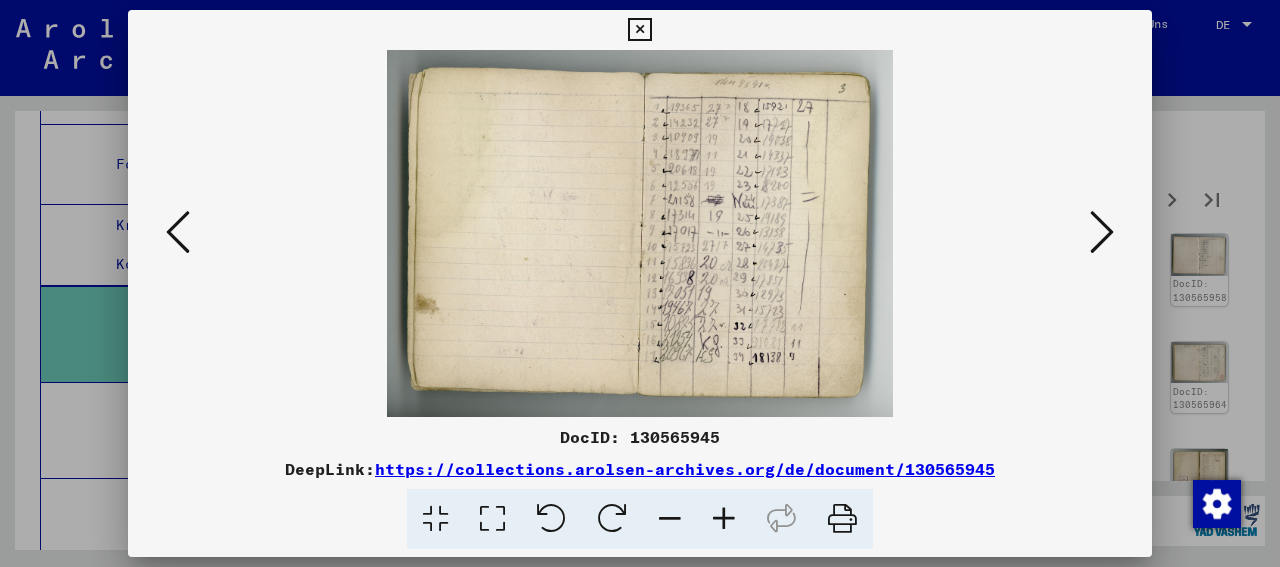 click at bounding box center (1102, 232) 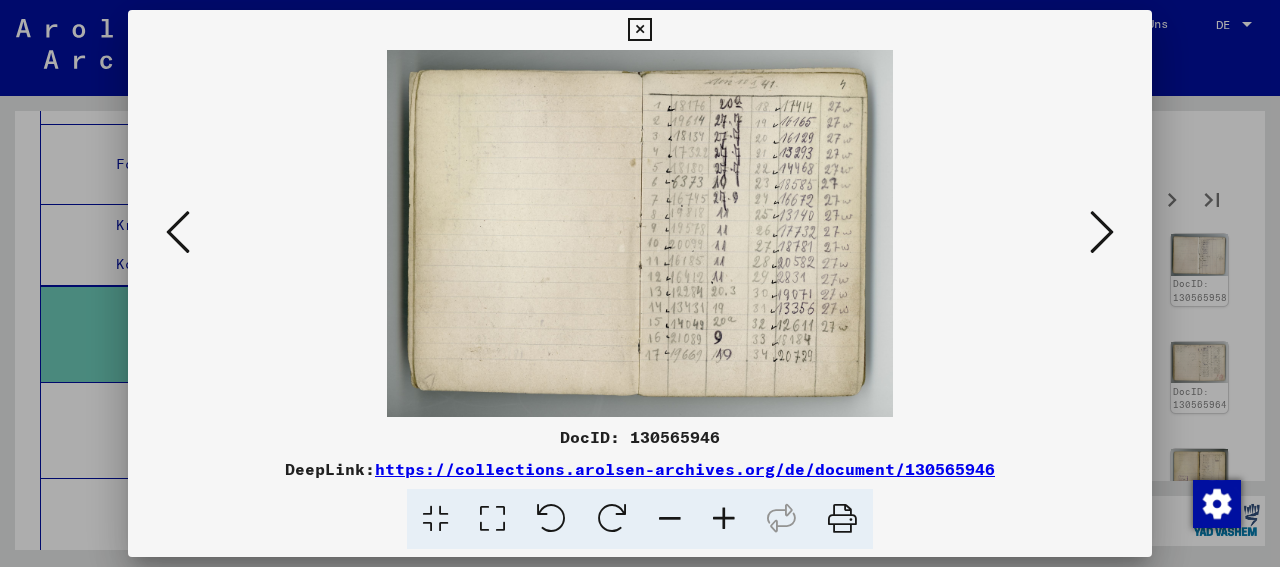 click at bounding box center [1102, 232] 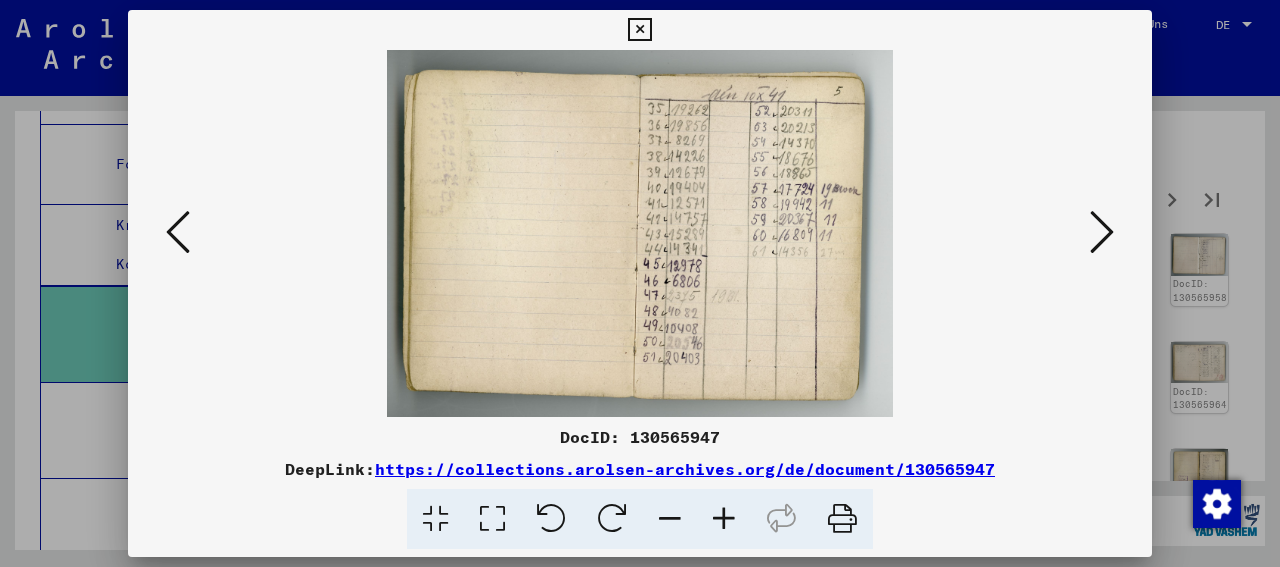 click at bounding box center [1102, 232] 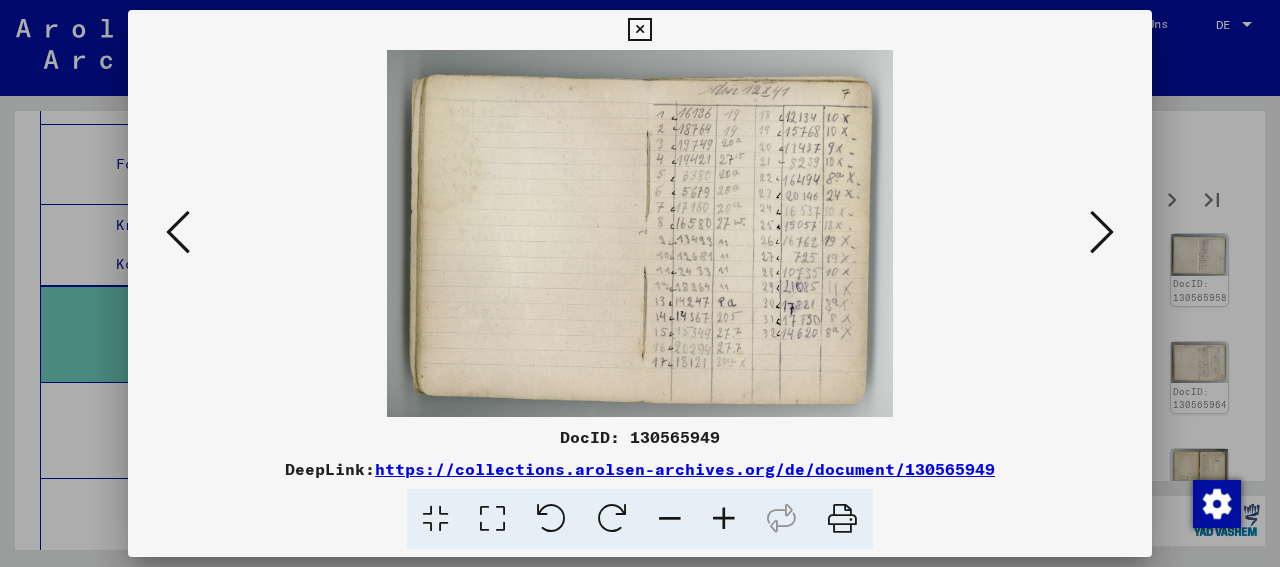 click at bounding box center [639, 30] 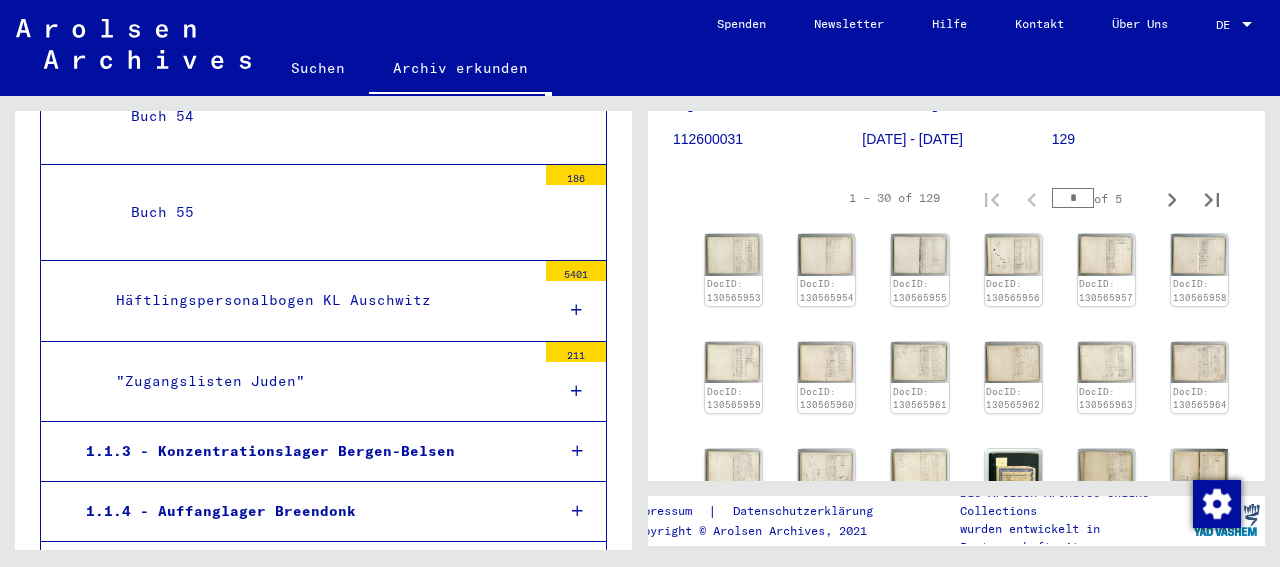 scroll, scrollTop: 1313, scrollLeft: 0, axis: vertical 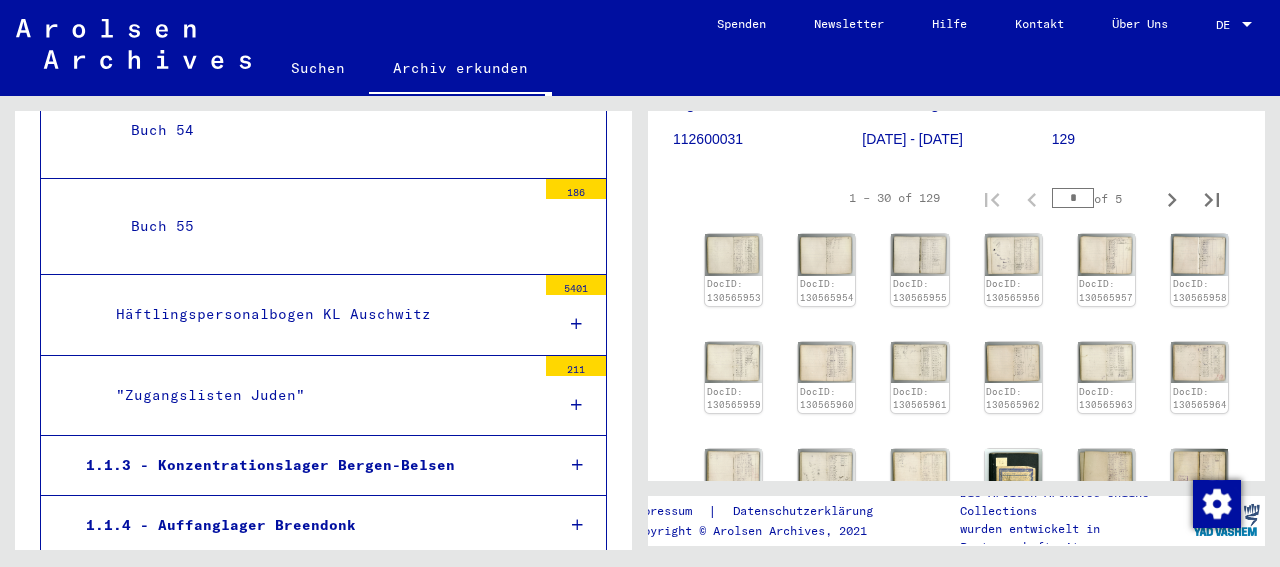 click on "Häftlingspersonalbogen KL Auschwitz" at bounding box center (318, 314) 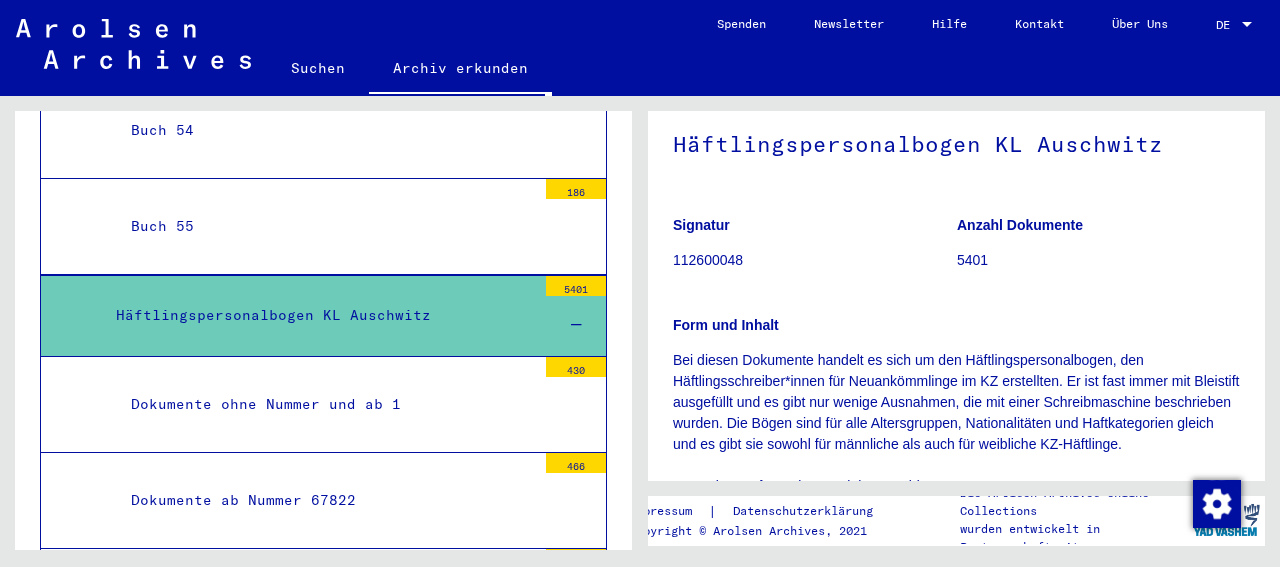 scroll, scrollTop: 0, scrollLeft: 0, axis: both 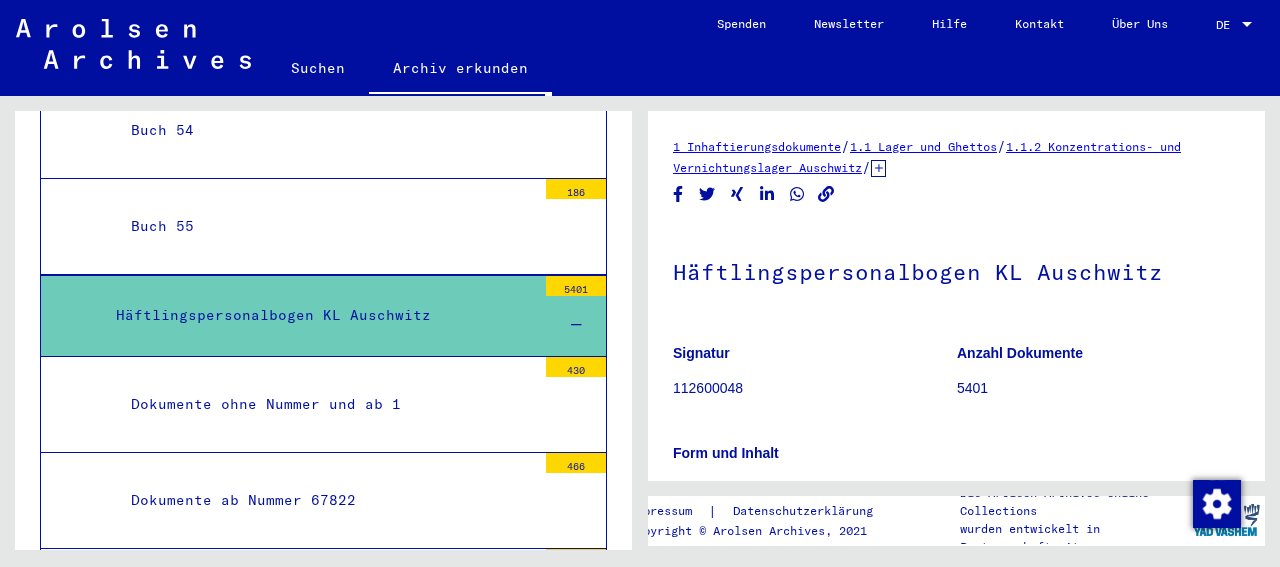 click on "Dokumente ohne Nummer und ab 1" at bounding box center (326, 404) 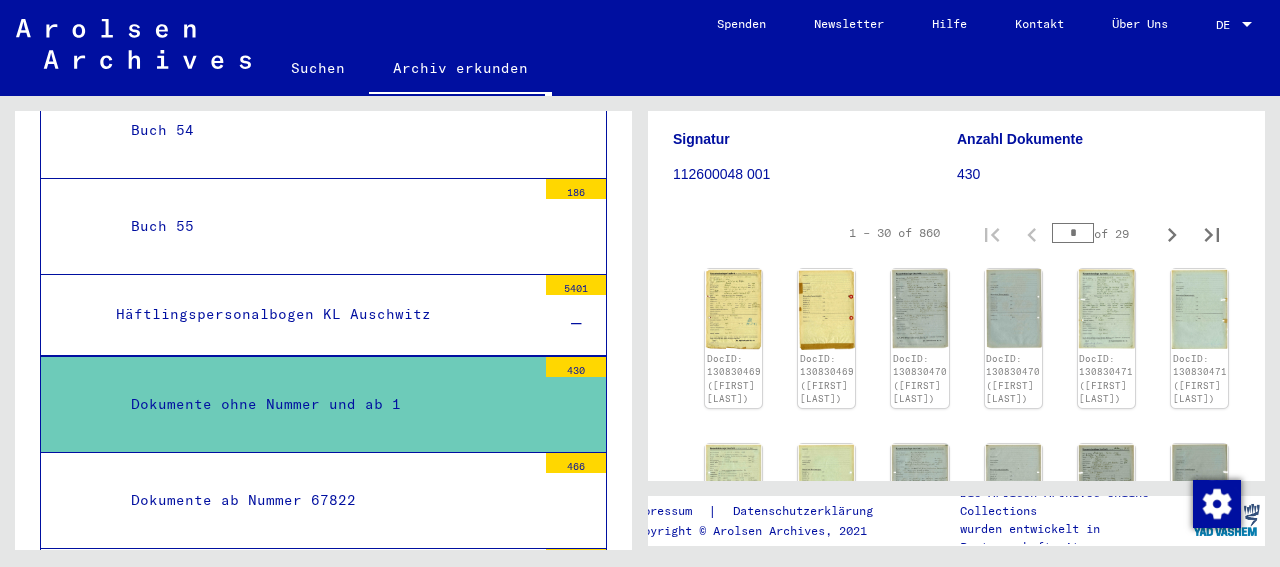 scroll, scrollTop: 215, scrollLeft: 0, axis: vertical 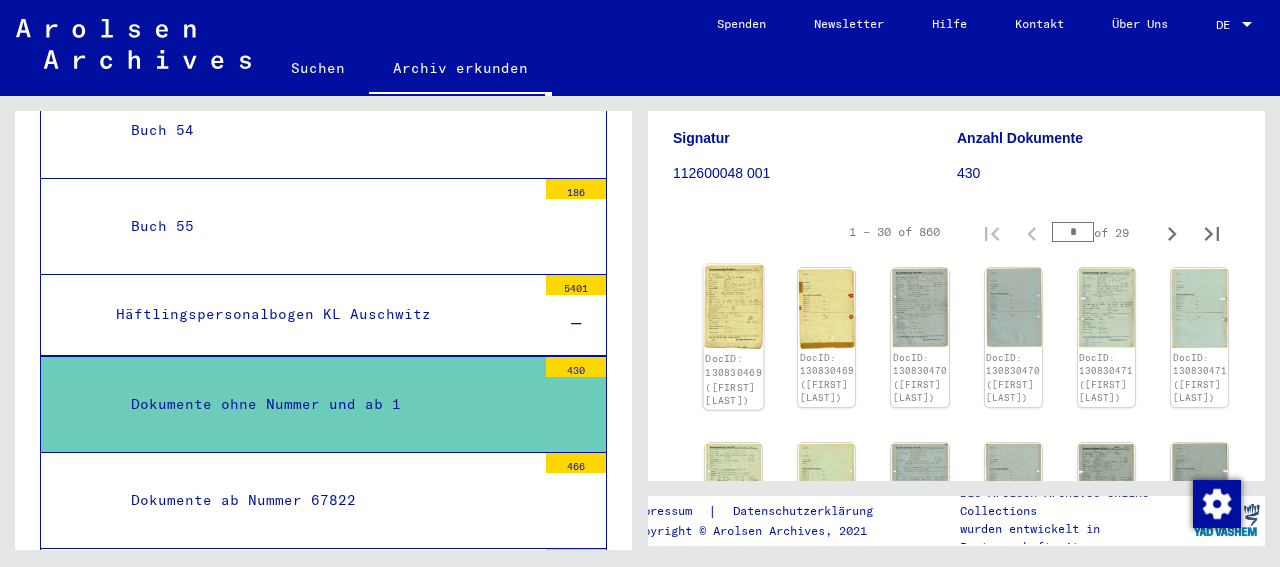 click 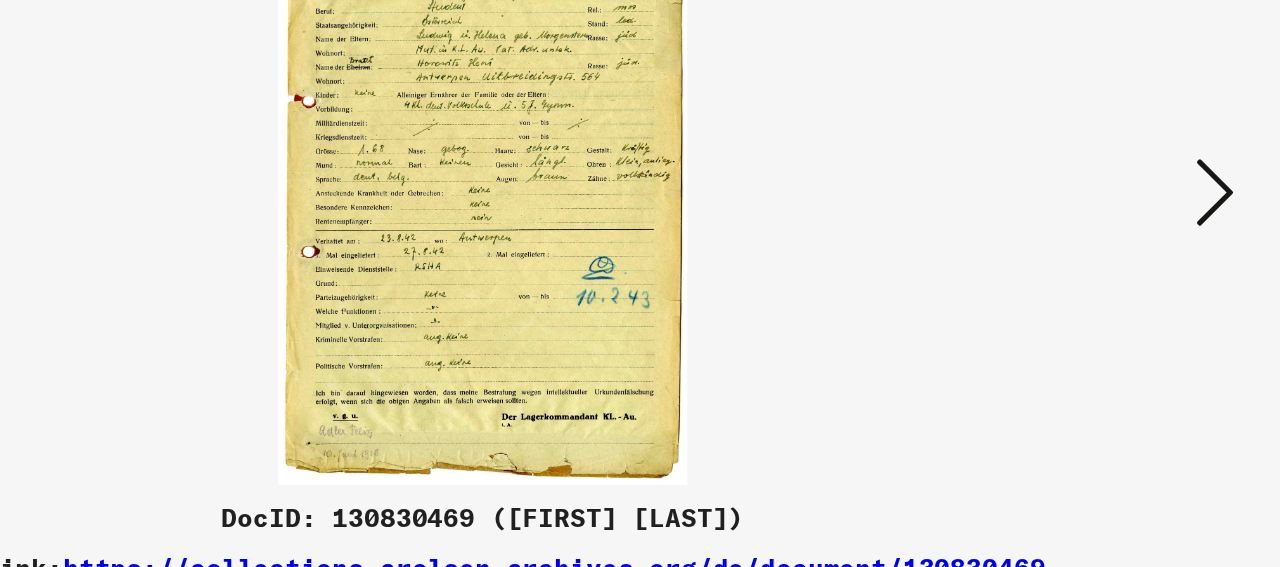 scroll, scrollTop: 215, scrollLeft: 0, axis: vertical 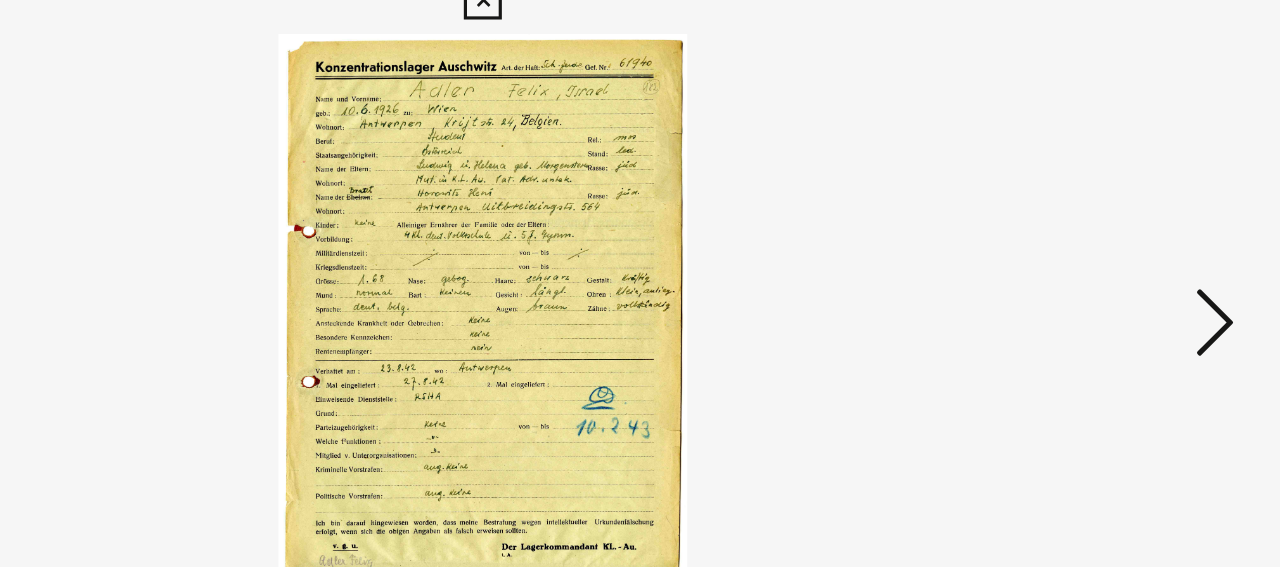 click at bounding box center (1102, 232) 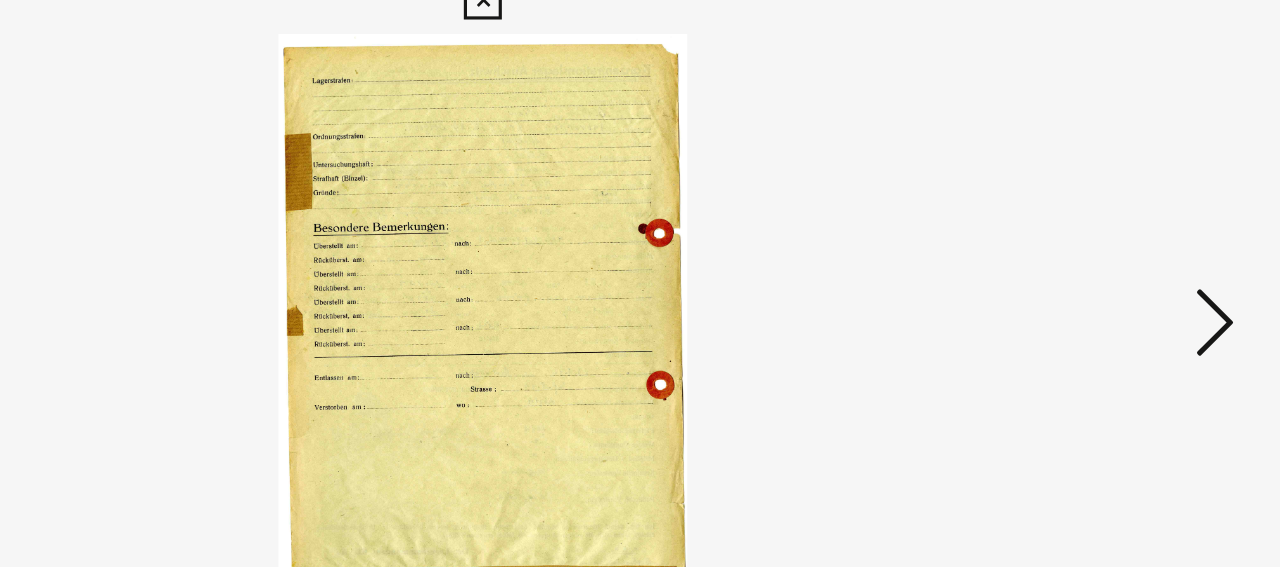 click at bounding box center [1102, 232] 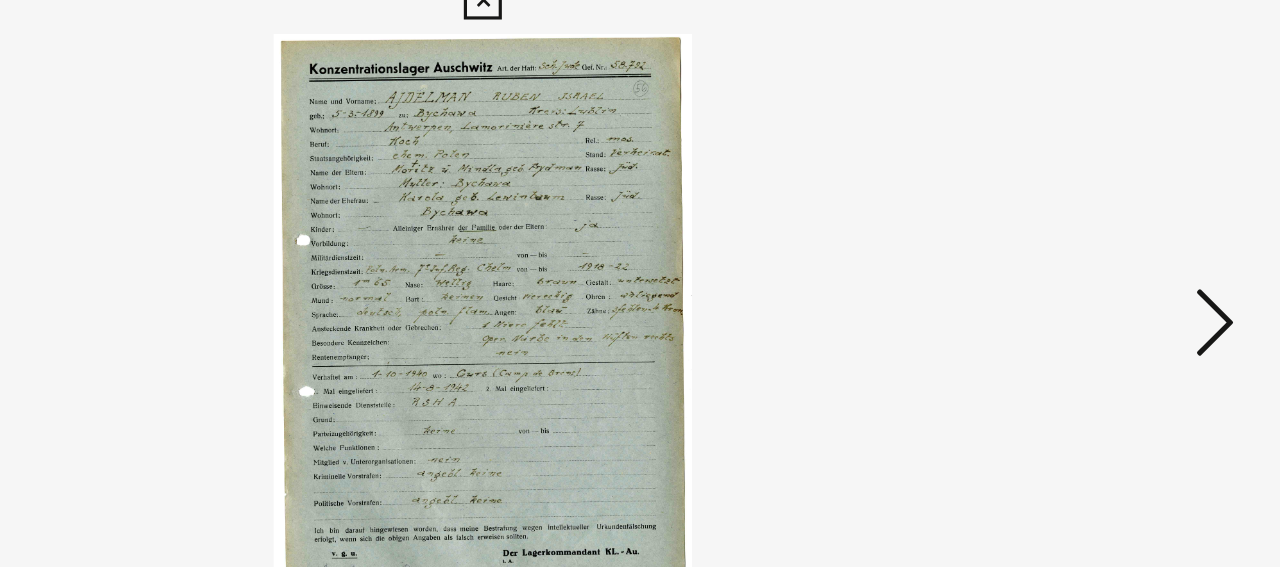 click at bounding box center (1102, 232) 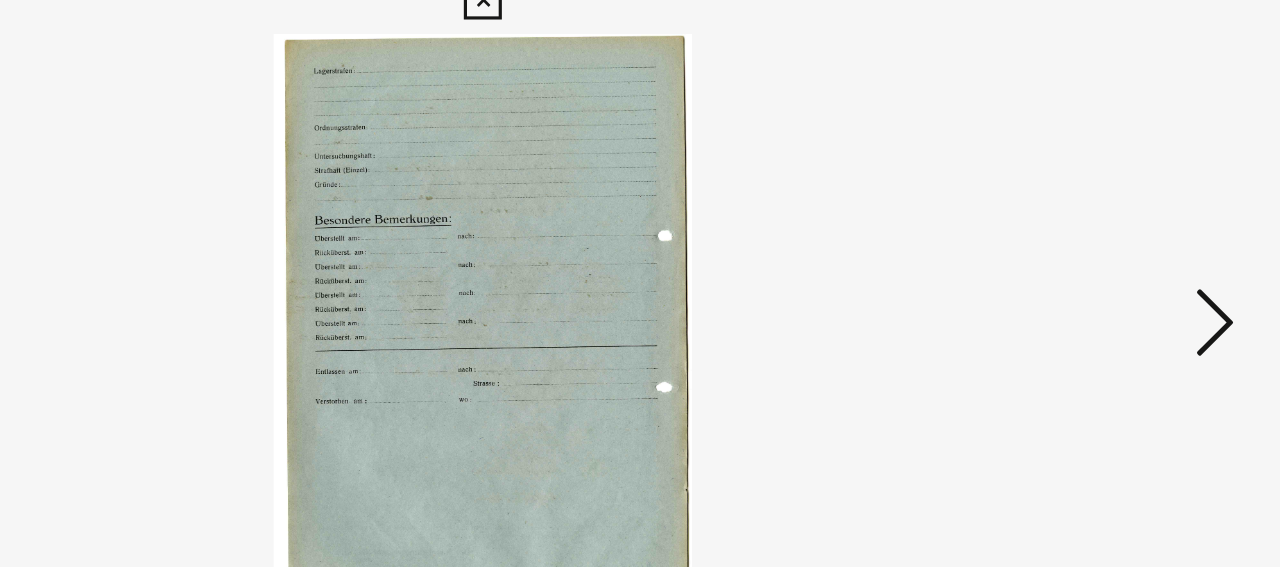 click at bounding box center (1102, 232) 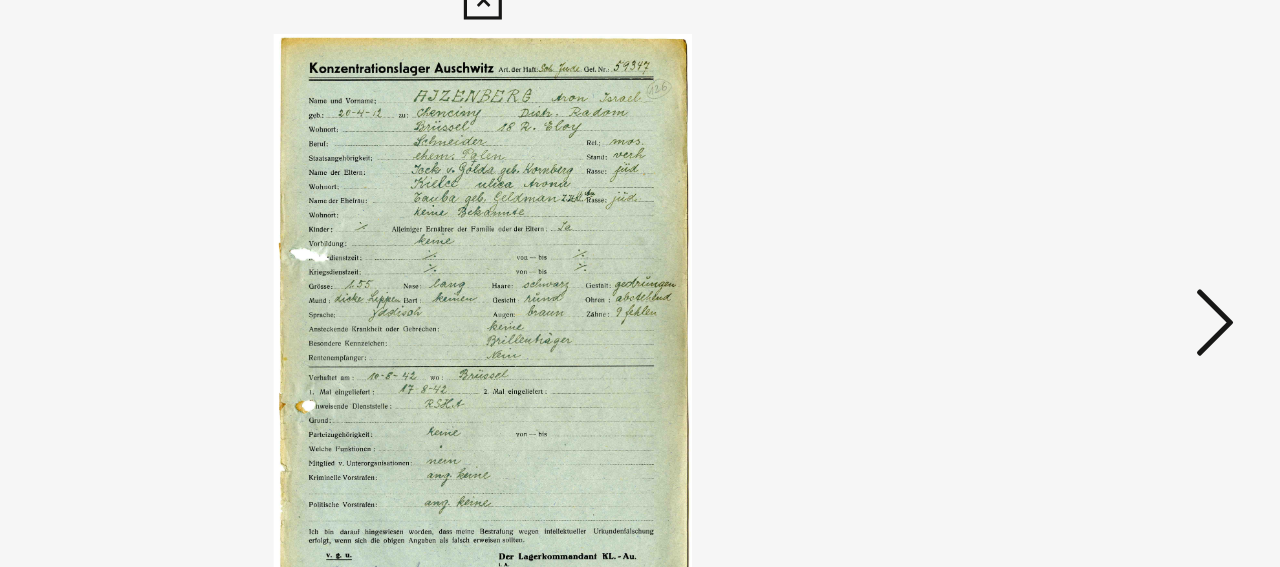 click at bounding box center (1102, 232) 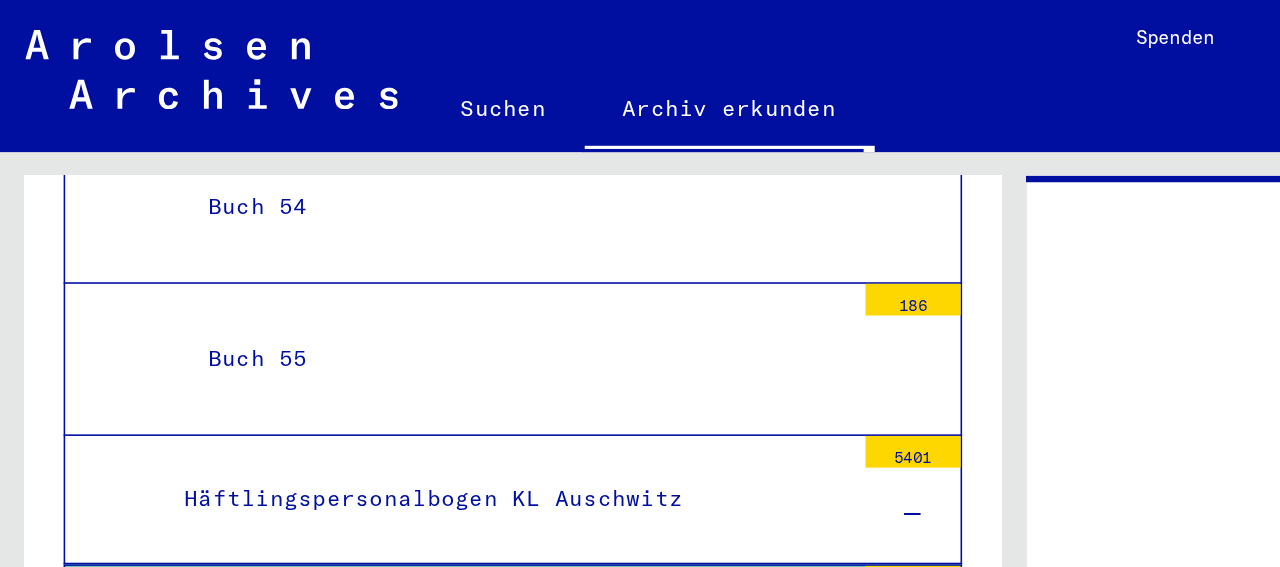 scroll, scrollTop: 0, scrollLeft: 0, axis: both 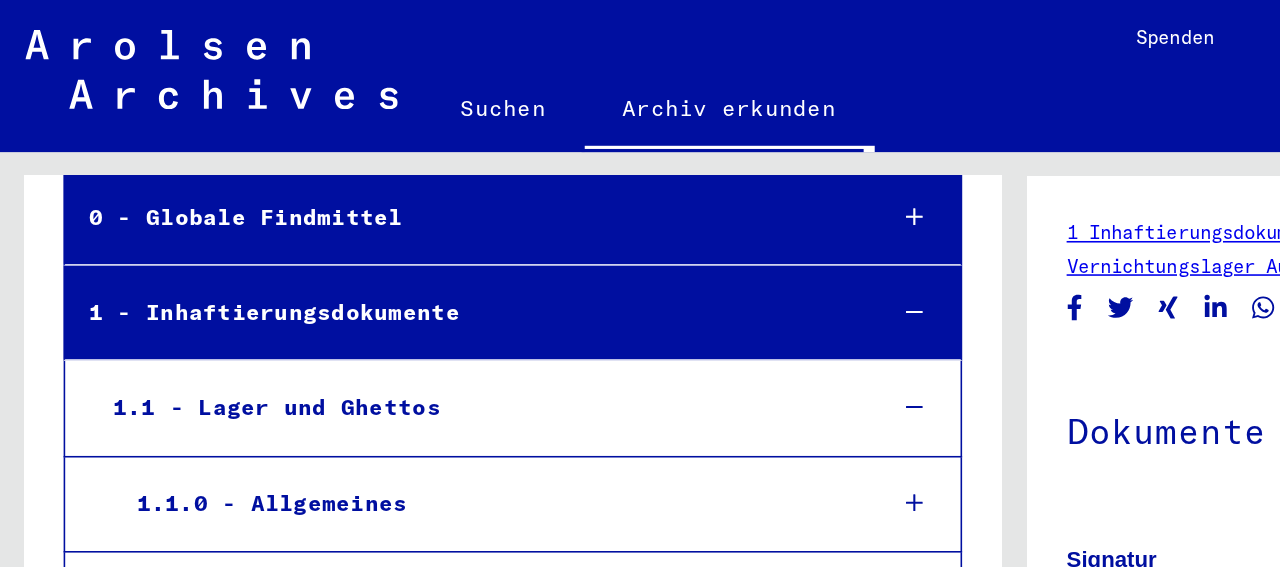 click at bounding box center [577, 257] 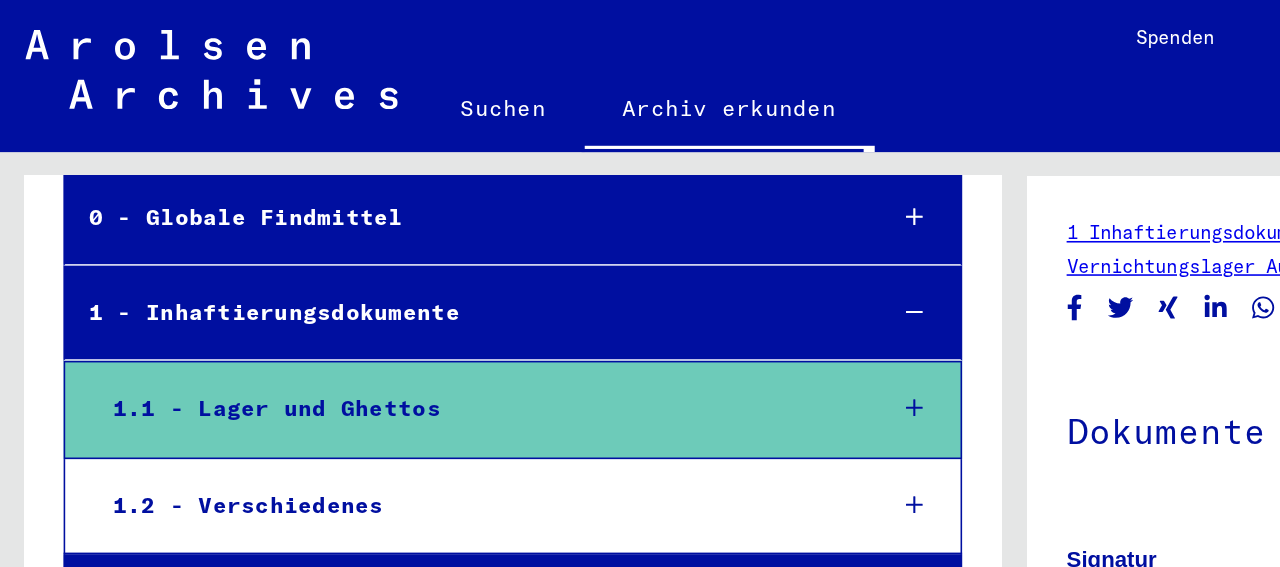 click at bounding box center (577, 258) 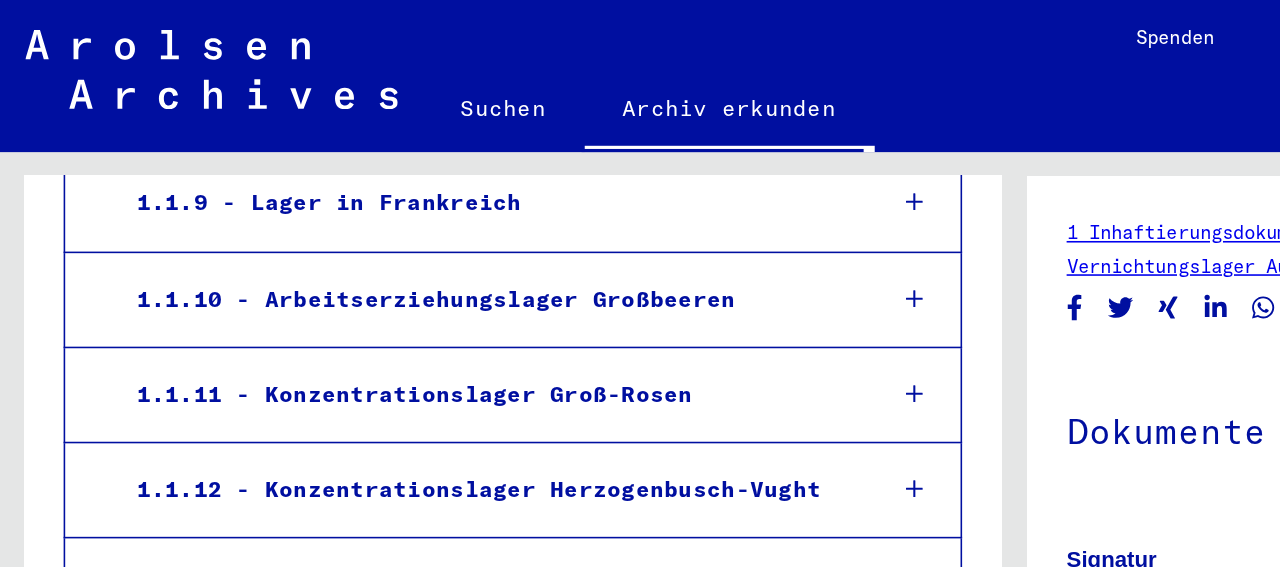 scroll, scrollTop: 919, scrollLeft: 0, axis: vertical 